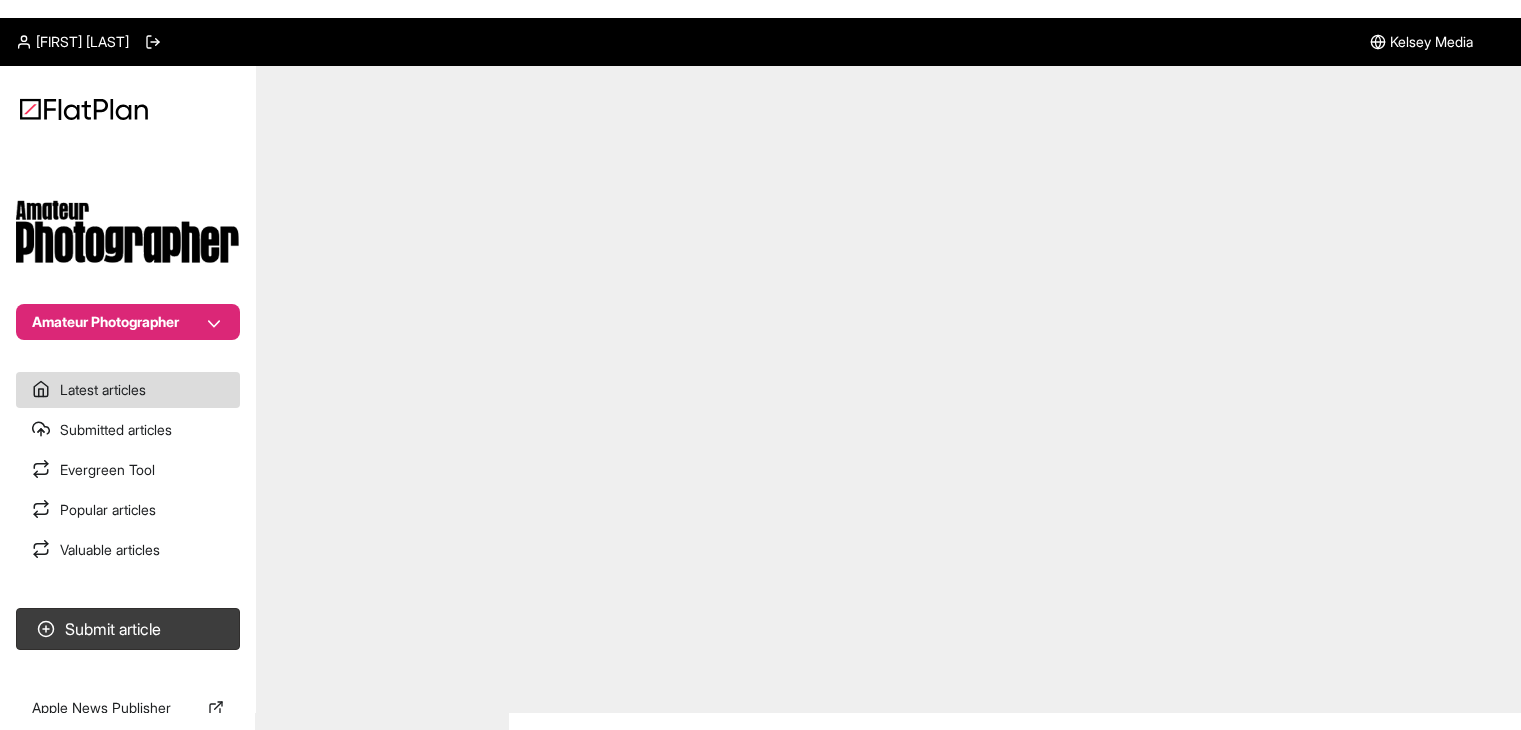 scroll, scrollTop: 0, scrollLeft: 0, axis: both 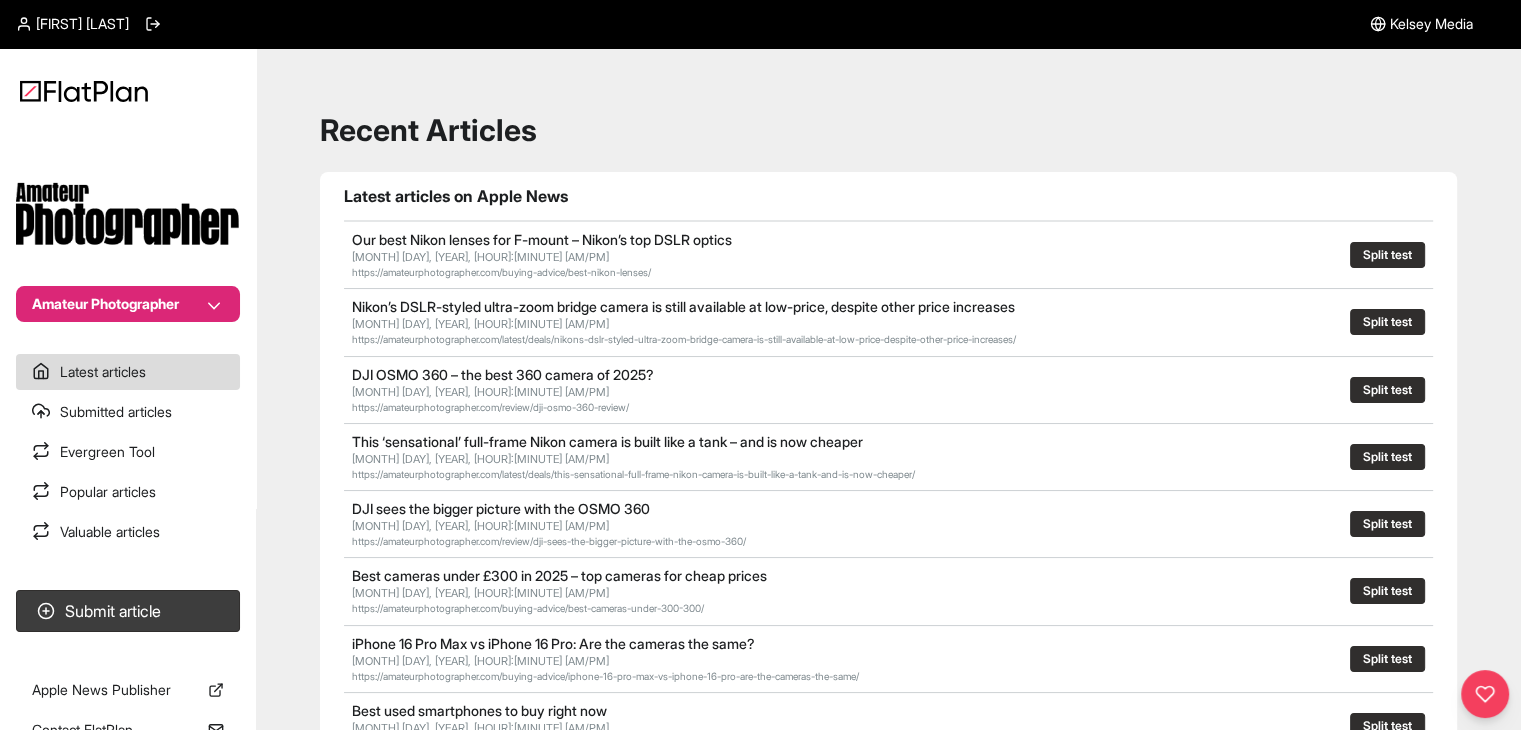 click on "Amateur Photographer Latest articles Submitted articles Evergreen Tool Popular articles Valuable articles Submit article Apple News Publisher Contact FlatPlan" at bounding box center (128, 365) 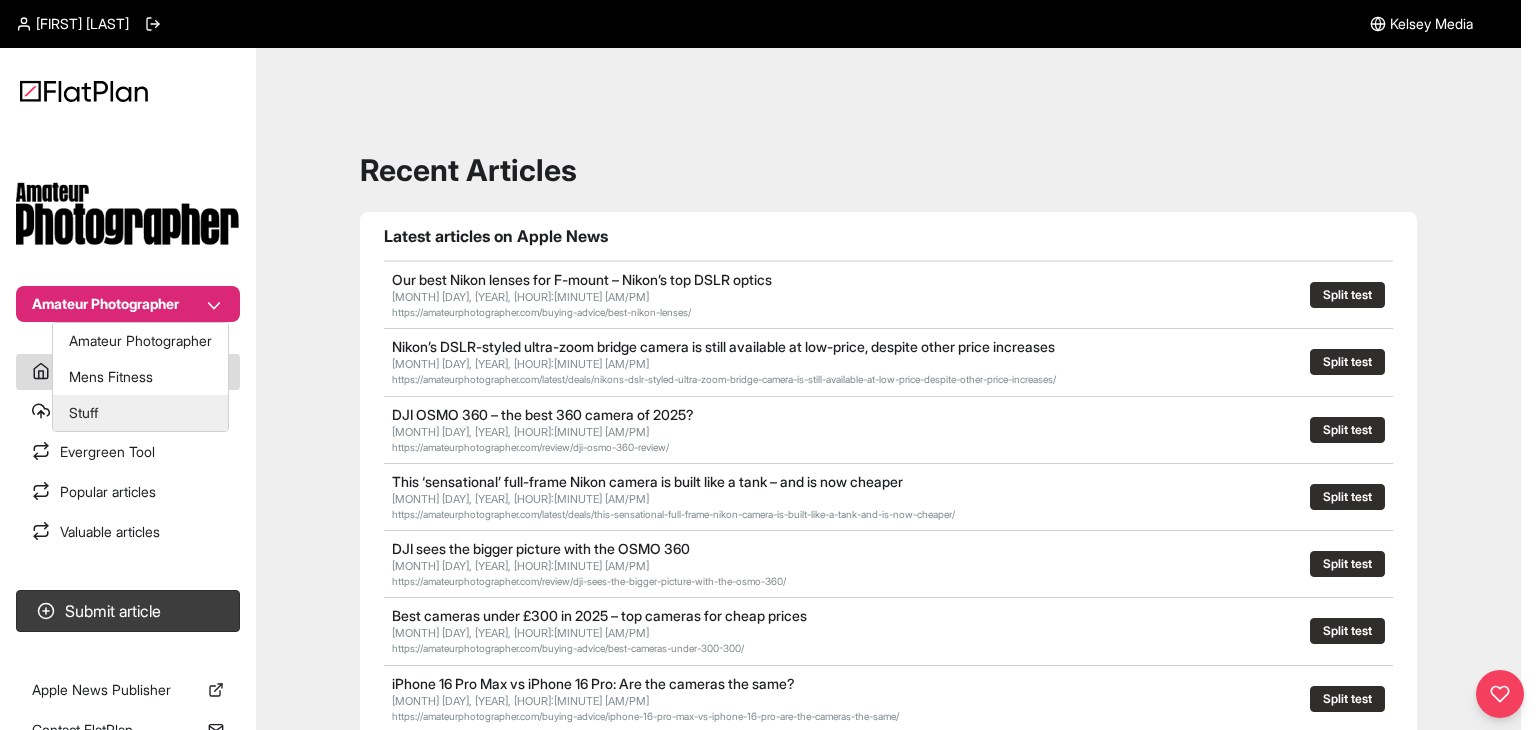 click on "Stuff" at bounding box center (140, 413) 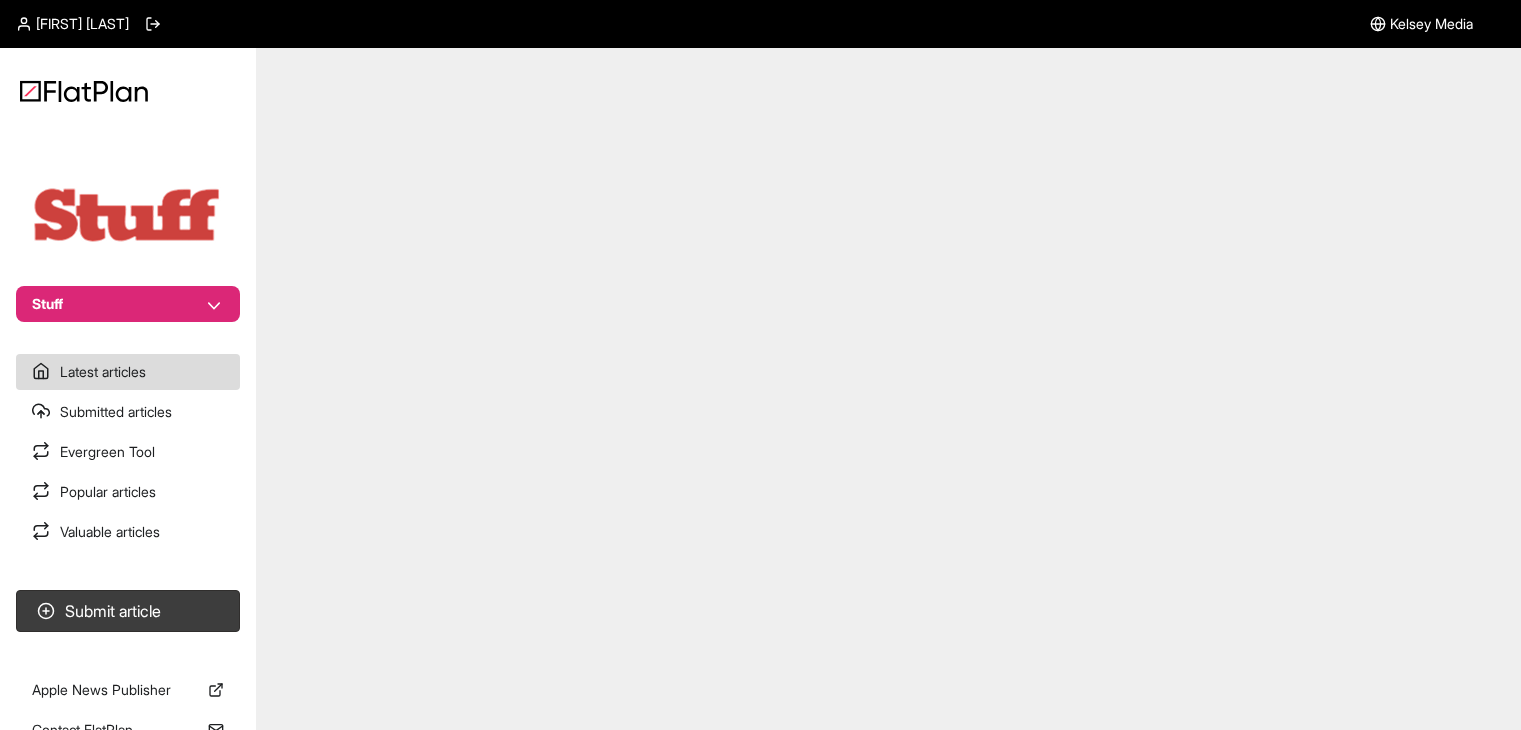 scroll, scrollTop: 0, scrollLeft: 0, axis: both 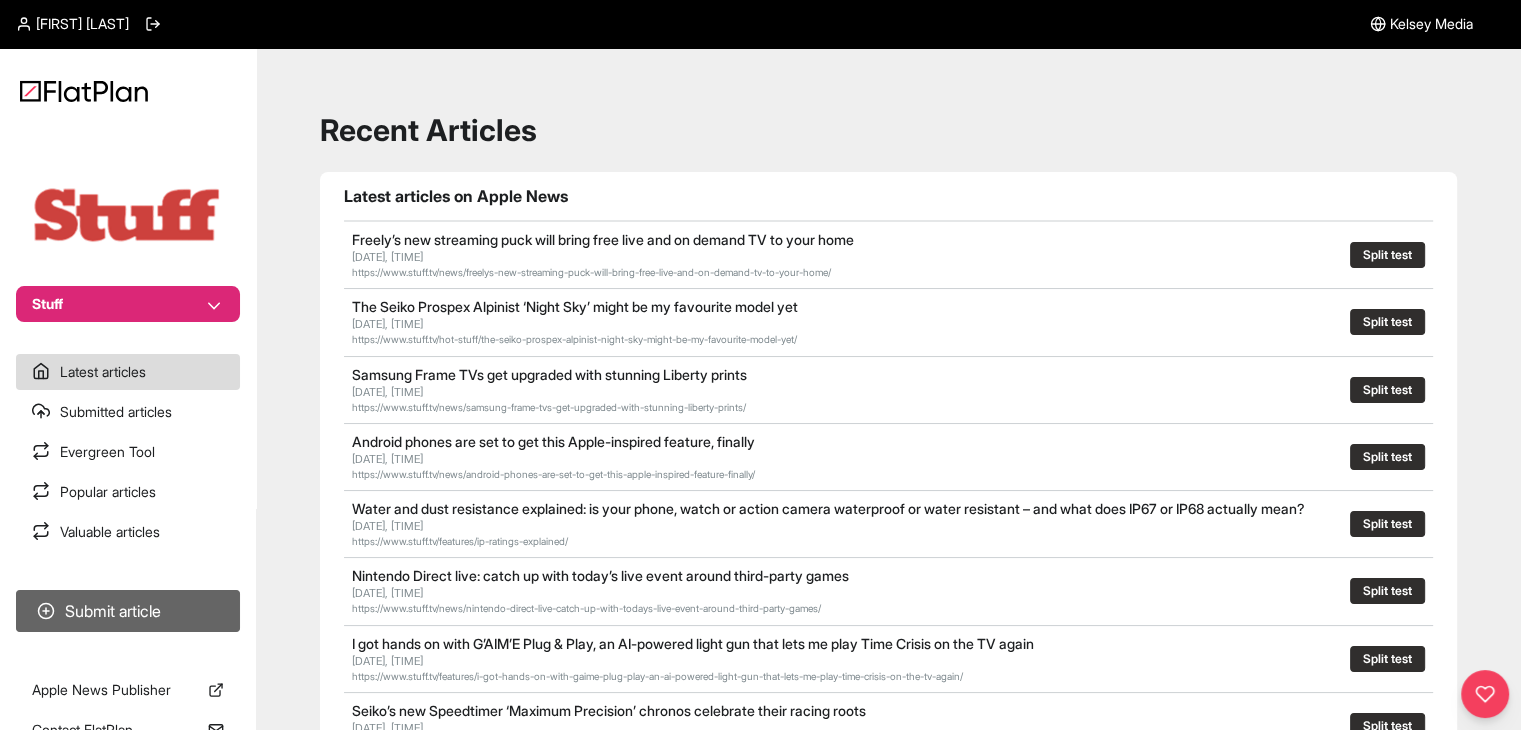 click on "Submit article" at bounding box center (128, 611) 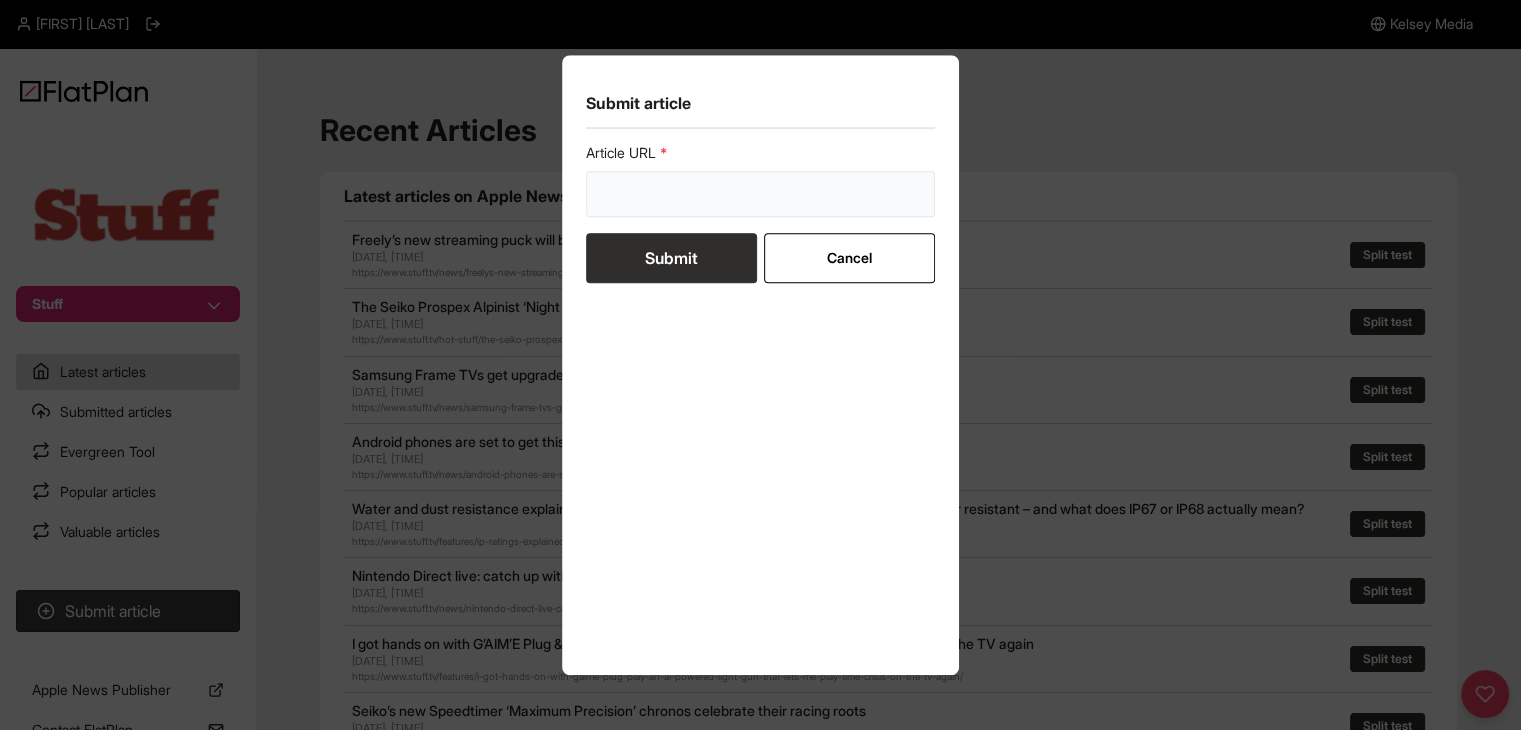 click at bounding box center (761, 194) 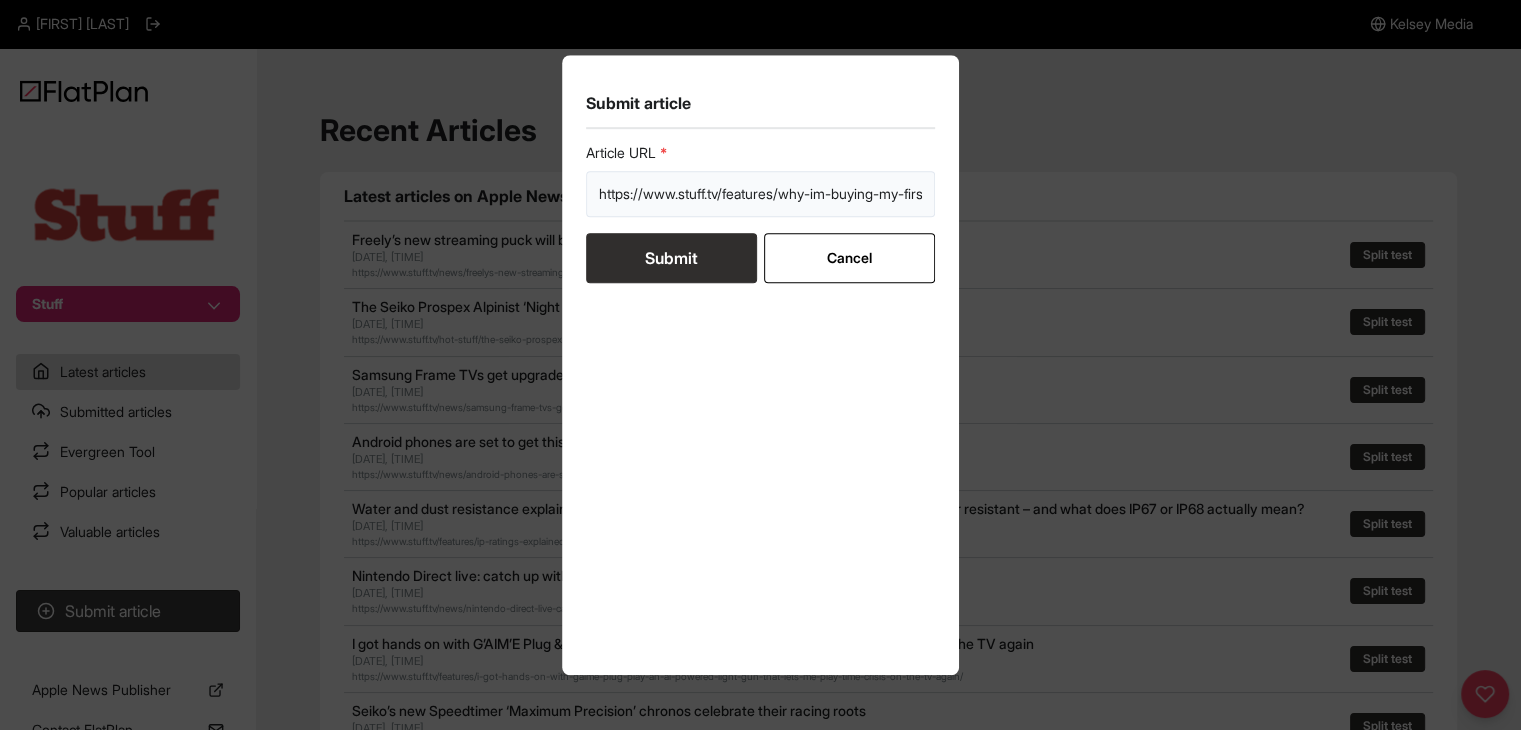 scroll, scrollTop: 0, scrollLeft: 168, axis: horizontal 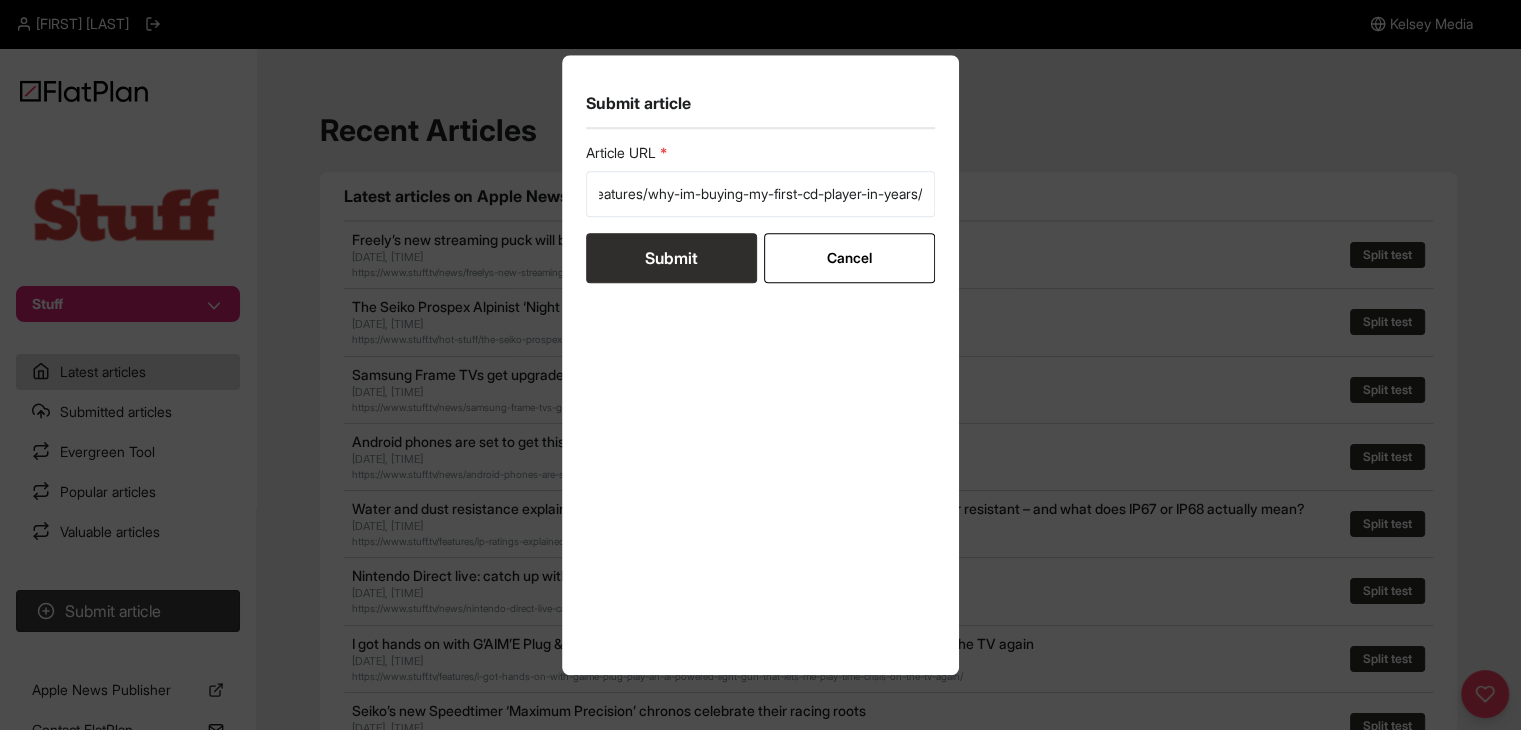 click on "Article URL https://www.stuff.tv/features/why-im-buying-my-first-cd-player-in-years/ Submit Cancel" at bounding box center [761, 213] 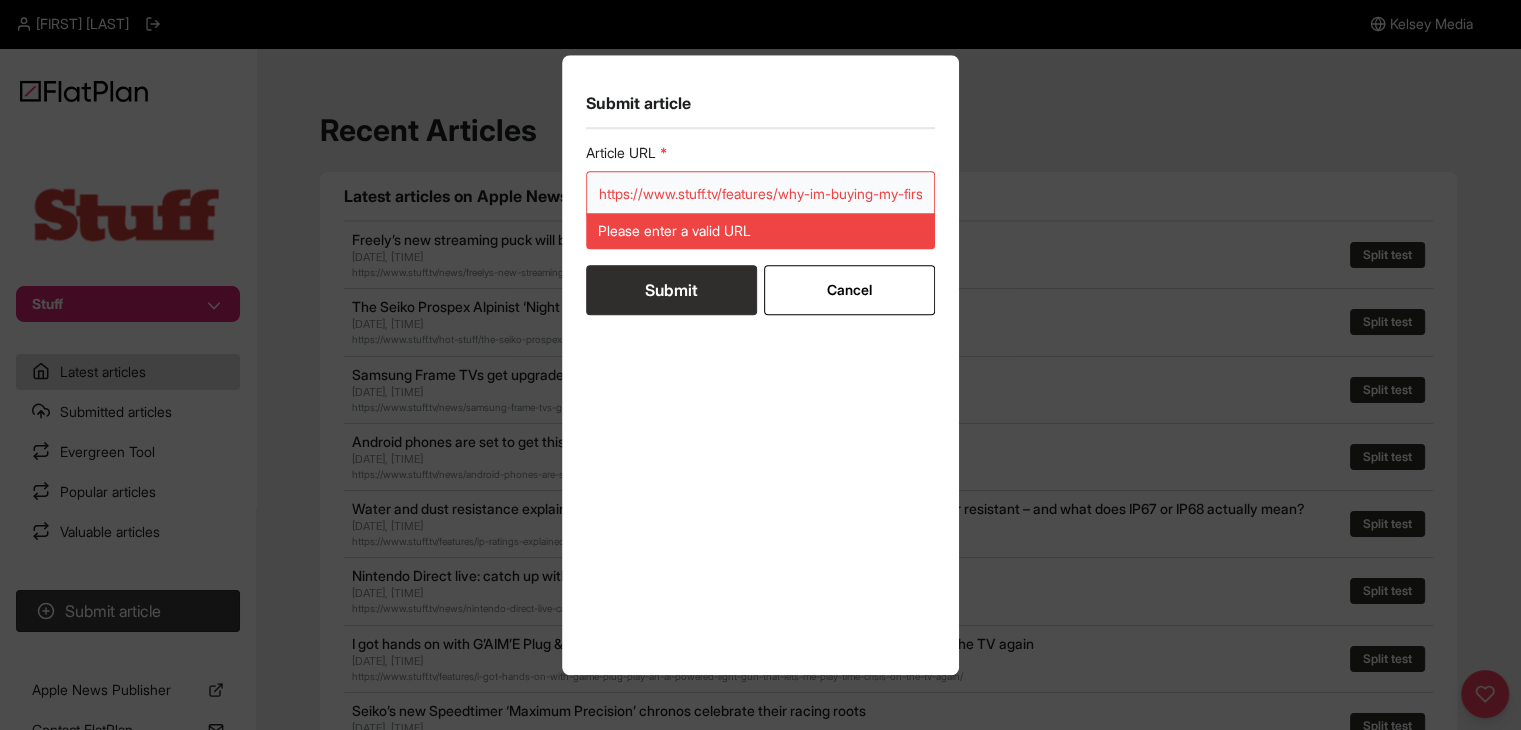 click on "https://www.stuff.tv/features/why-im-buying-my-first-cd-player-in-years/" at bounding box center [761, 194] 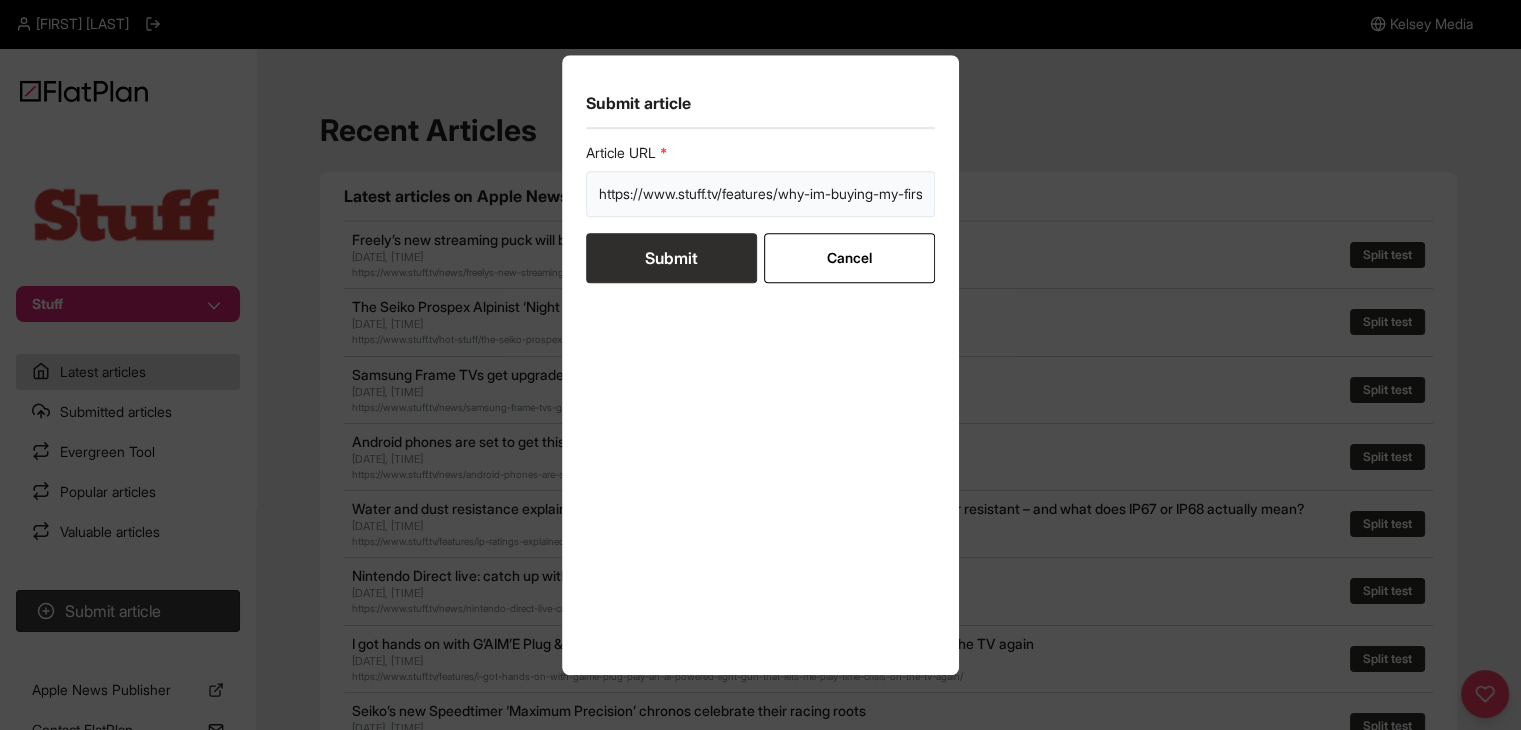 scroll, scrollTop: 0, scrollLeft: 164, axis: horizontal 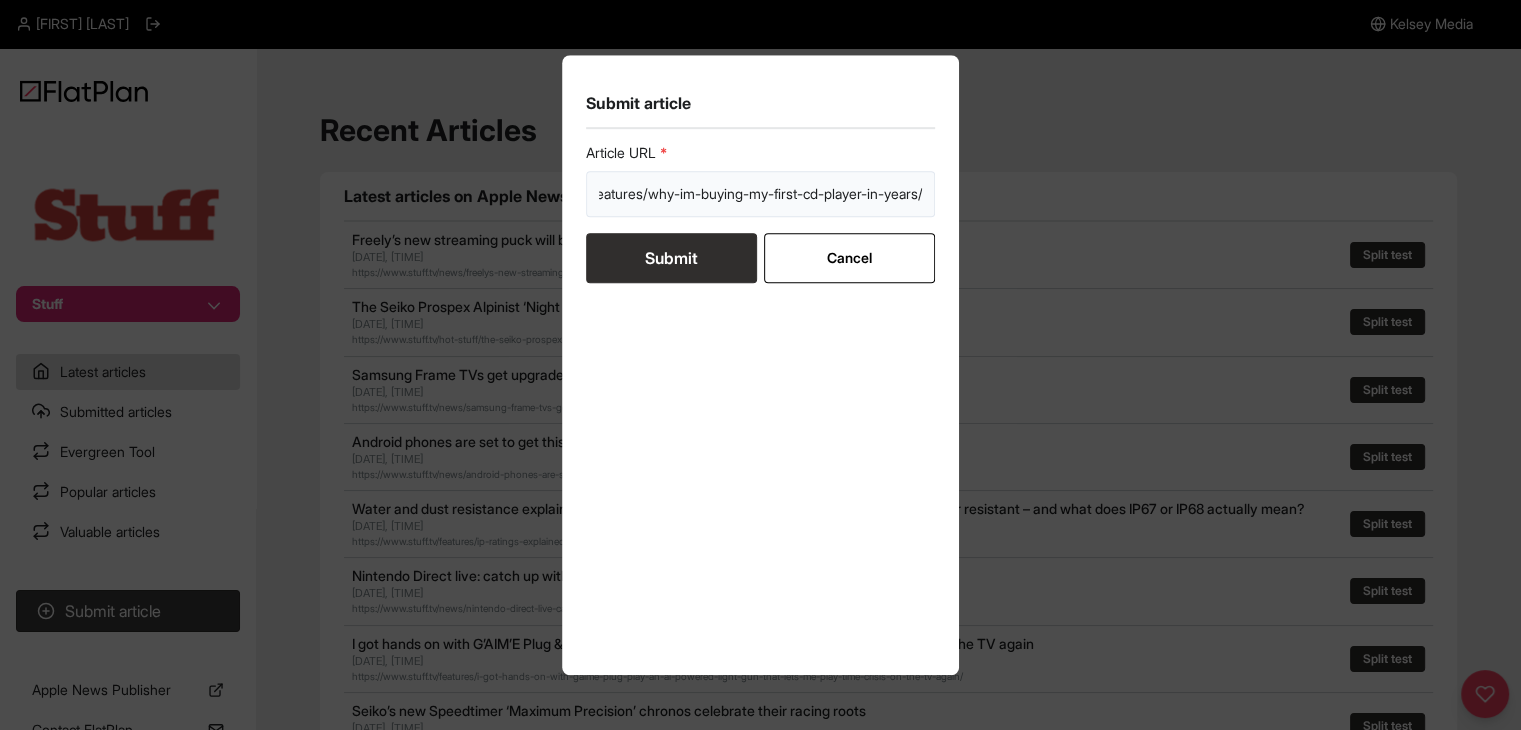 type on "https://www.stuff.tv/features/why-im-buying-my-first-cd-player-in-years/" 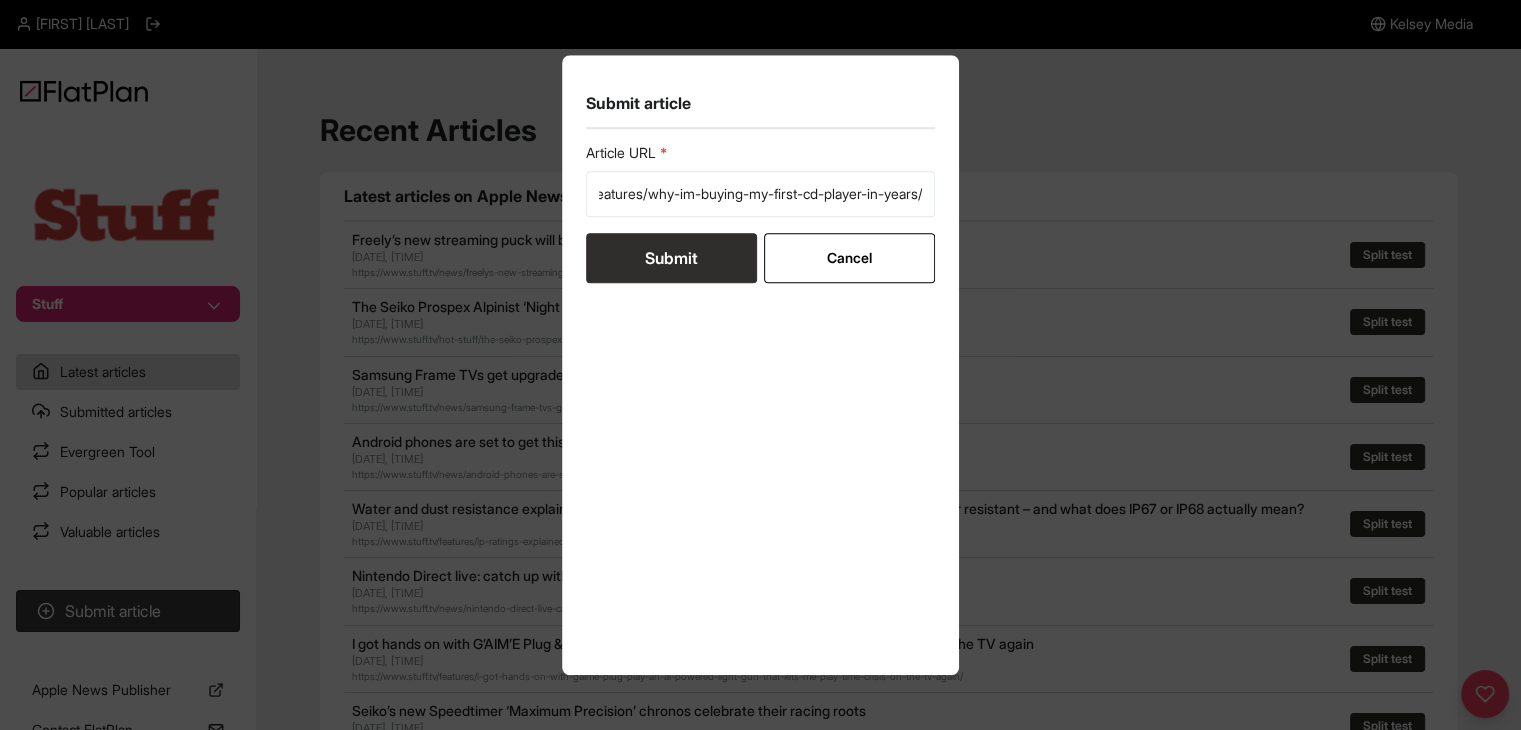 click on "Submit" at bounding box center (671, 258) 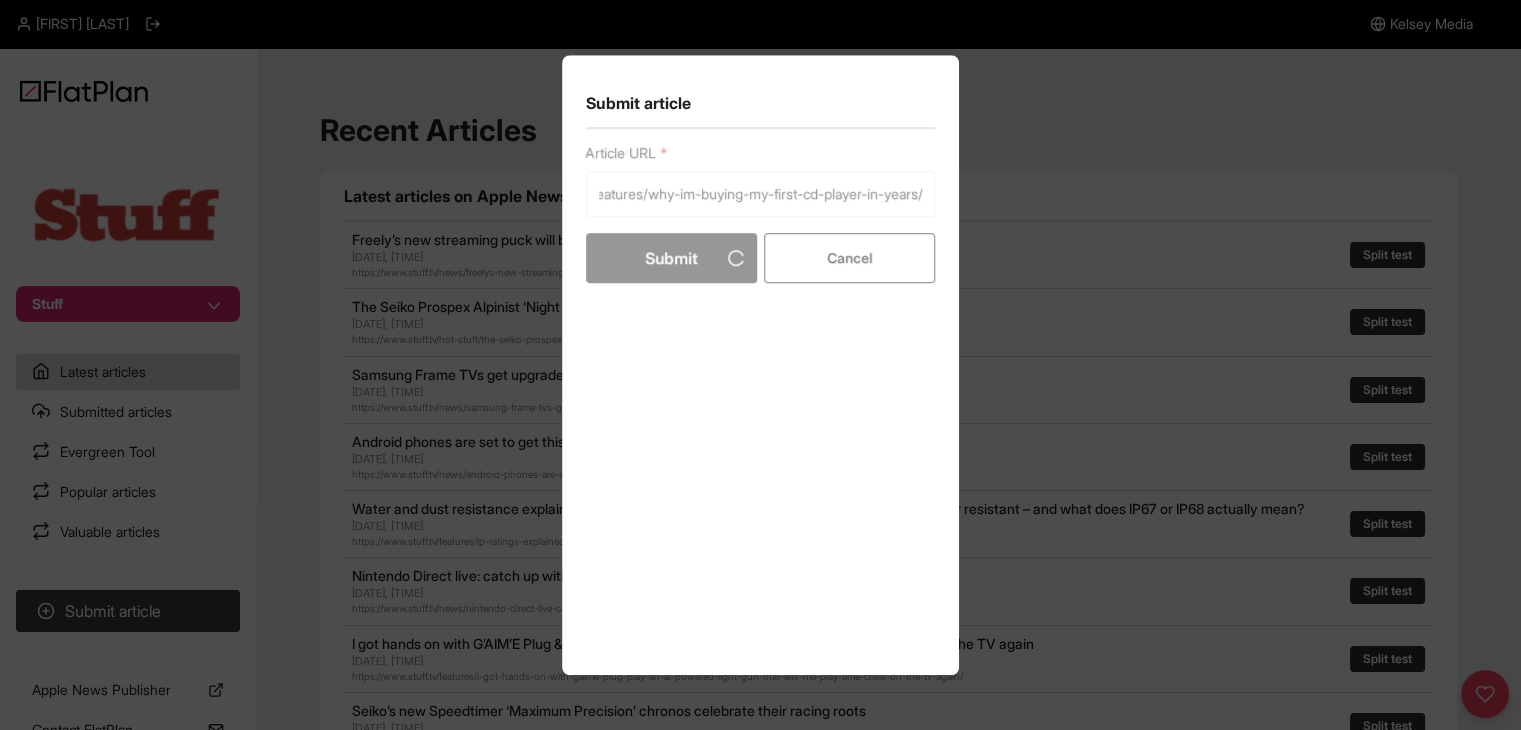 scroll, scrollTop: 0, scrollLeft: 0, axis: both 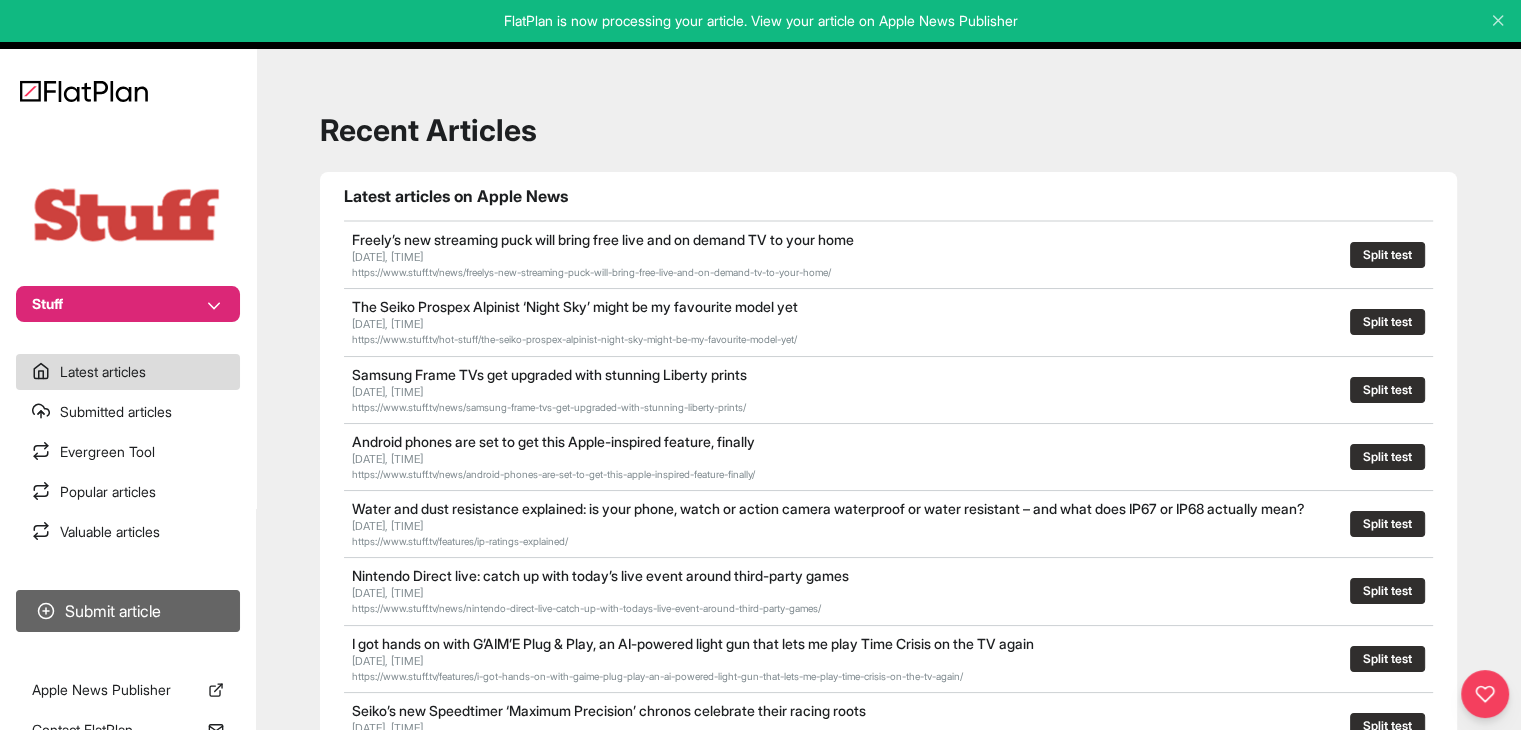 click on "Submit article" at bounding box center (128, 611) 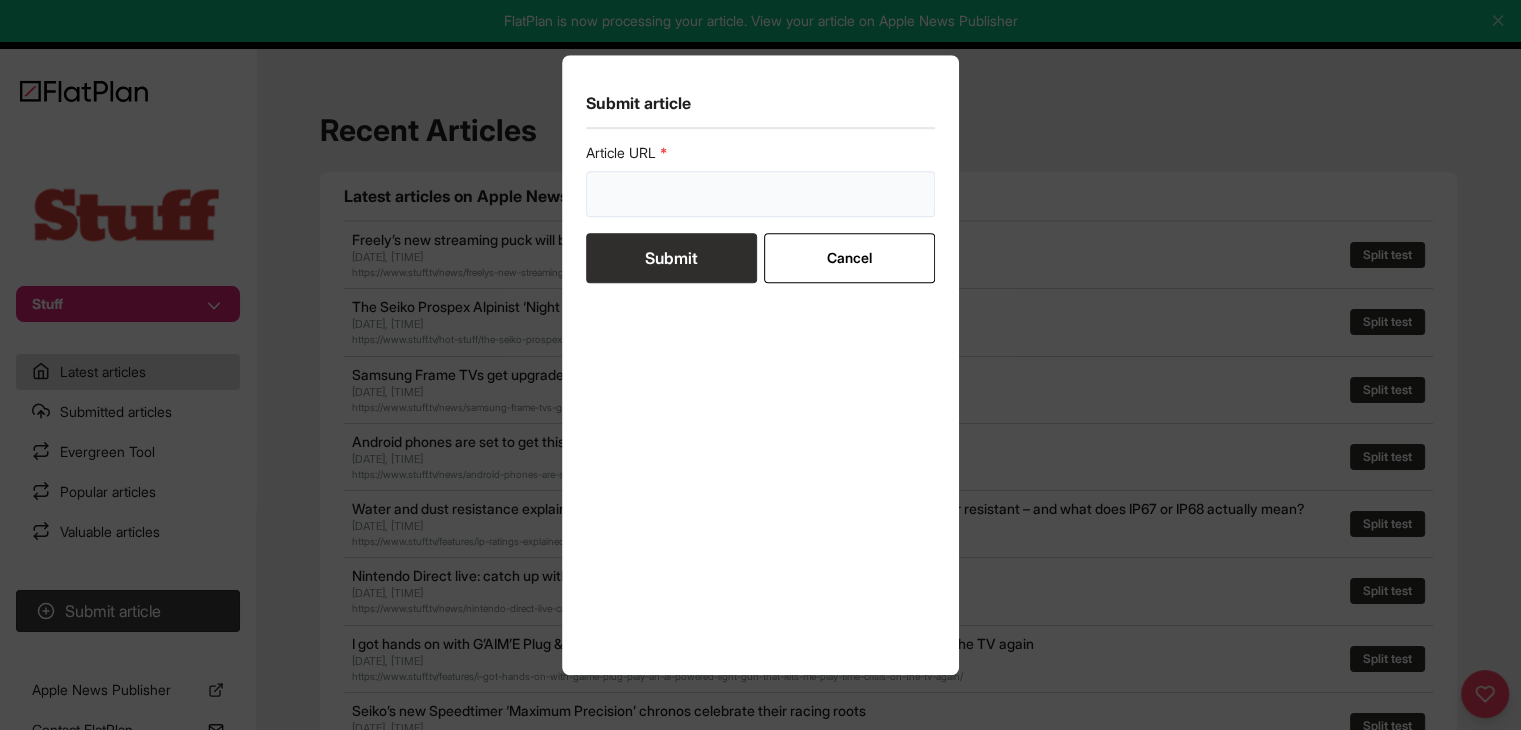 click at bounding box center (761, 194) 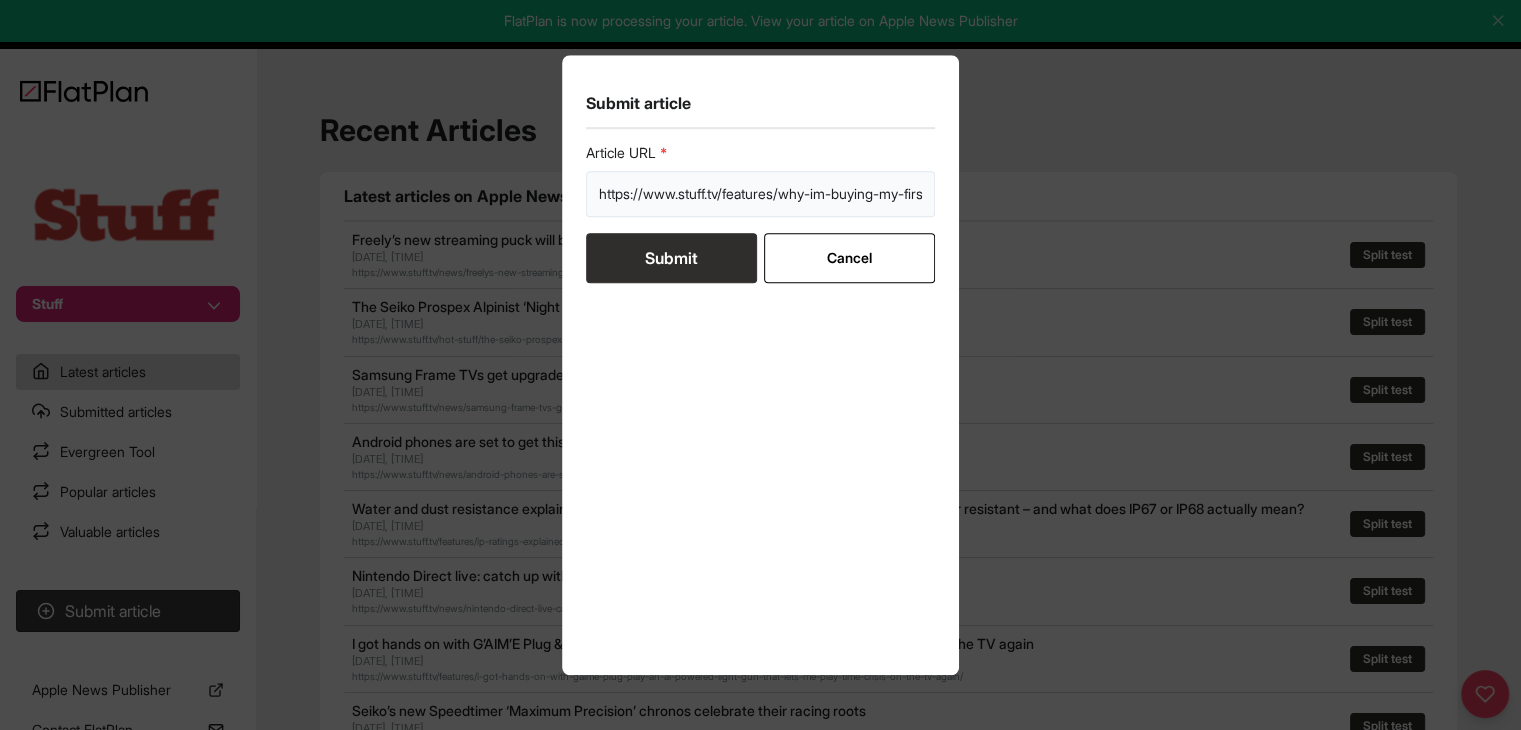 scroll, scrollTop: 0, scrollLeft: 164, axis: horizontal 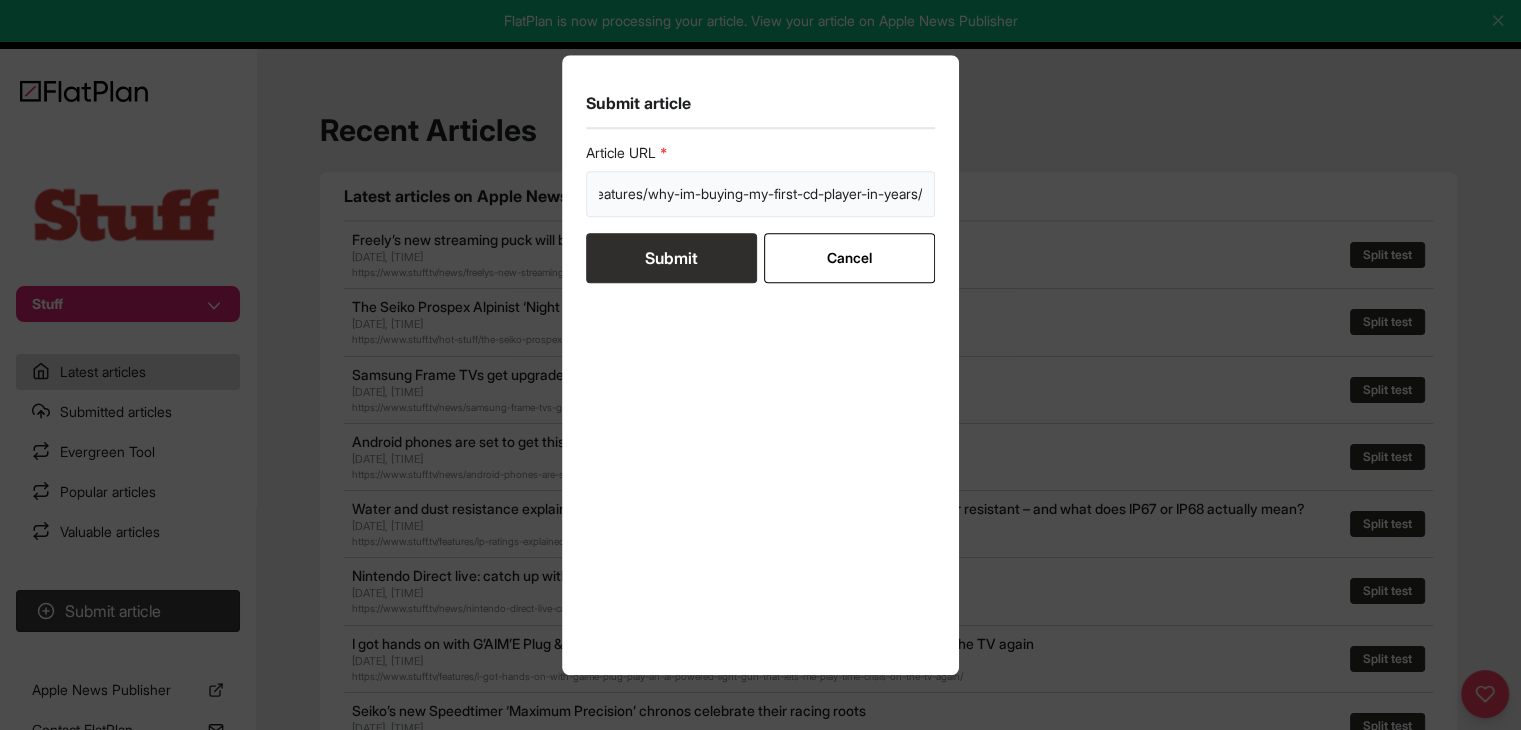 type on "https://www.stuff.tv/features/why-im-buying-my-first-cd-player-in-years/" 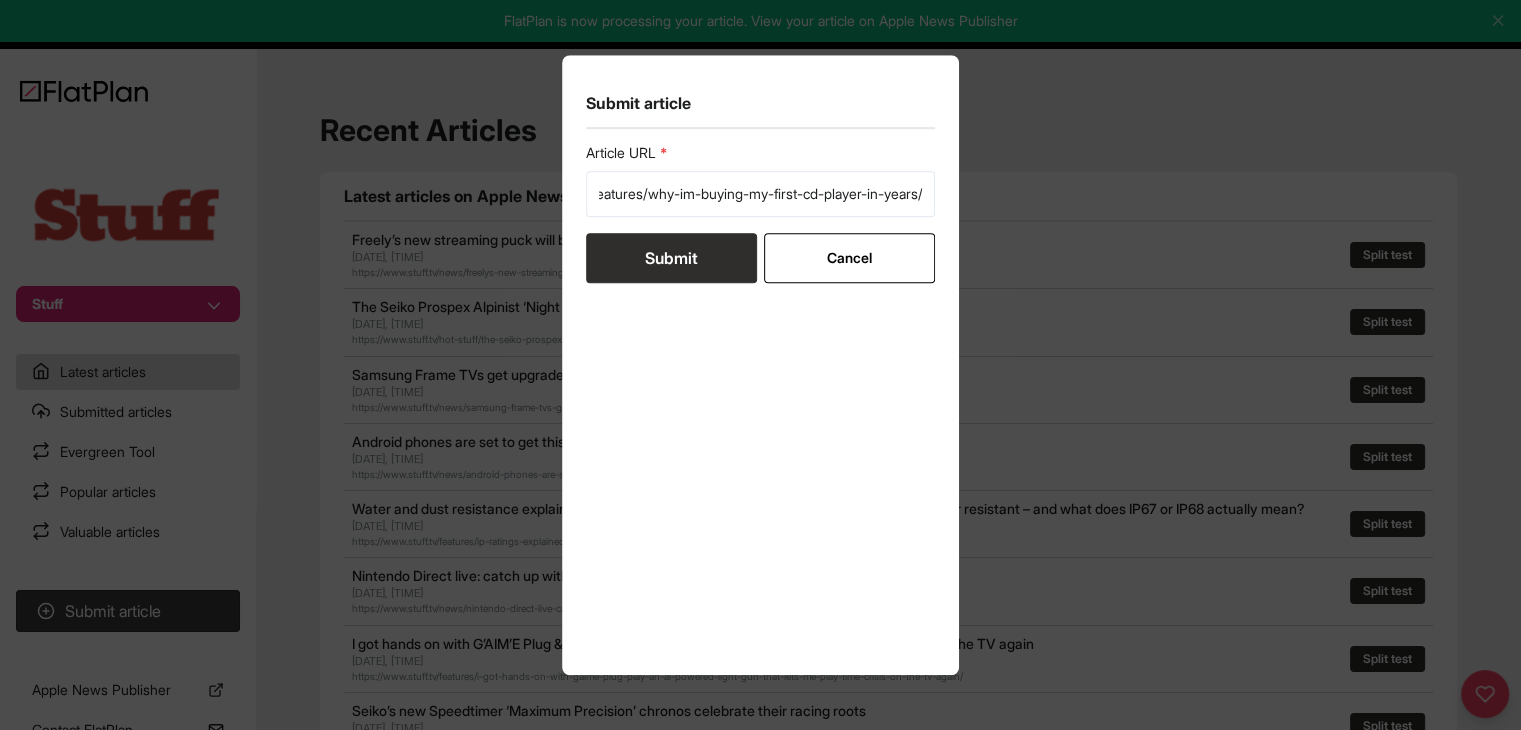 click on "Submit" at bounding box center [671, 258] 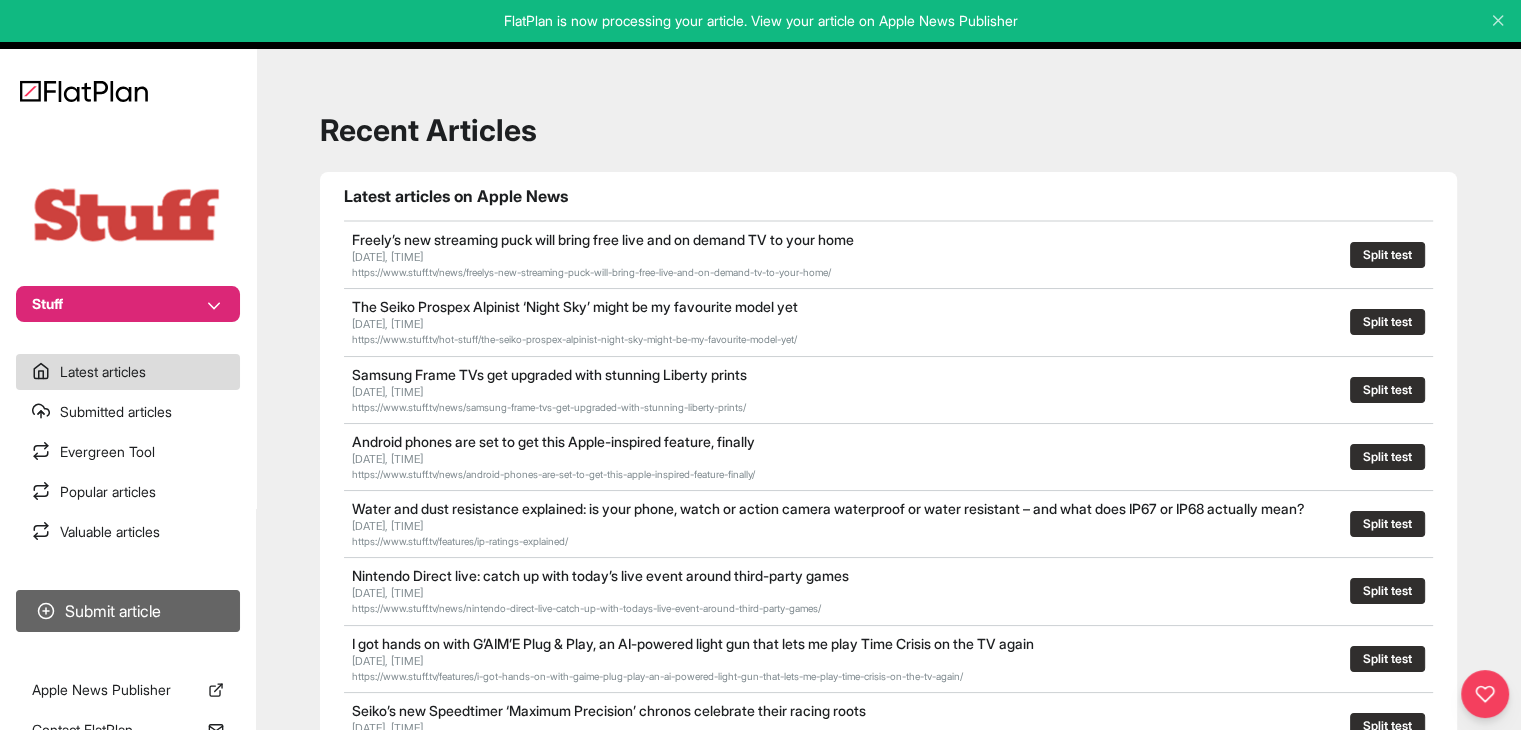 click on "Submit article" at bounding box center [128, 611] 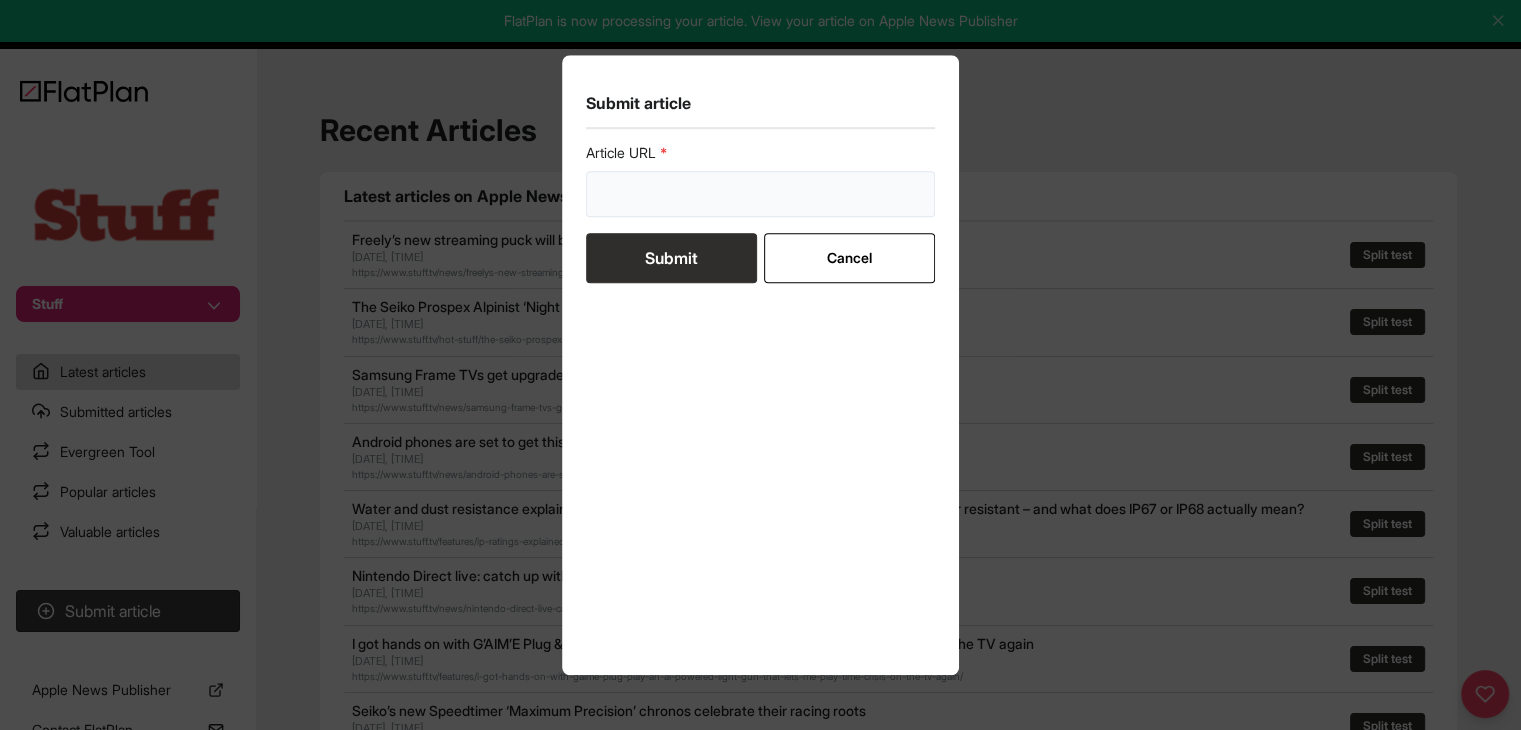 click at bounding box center (761, 194) 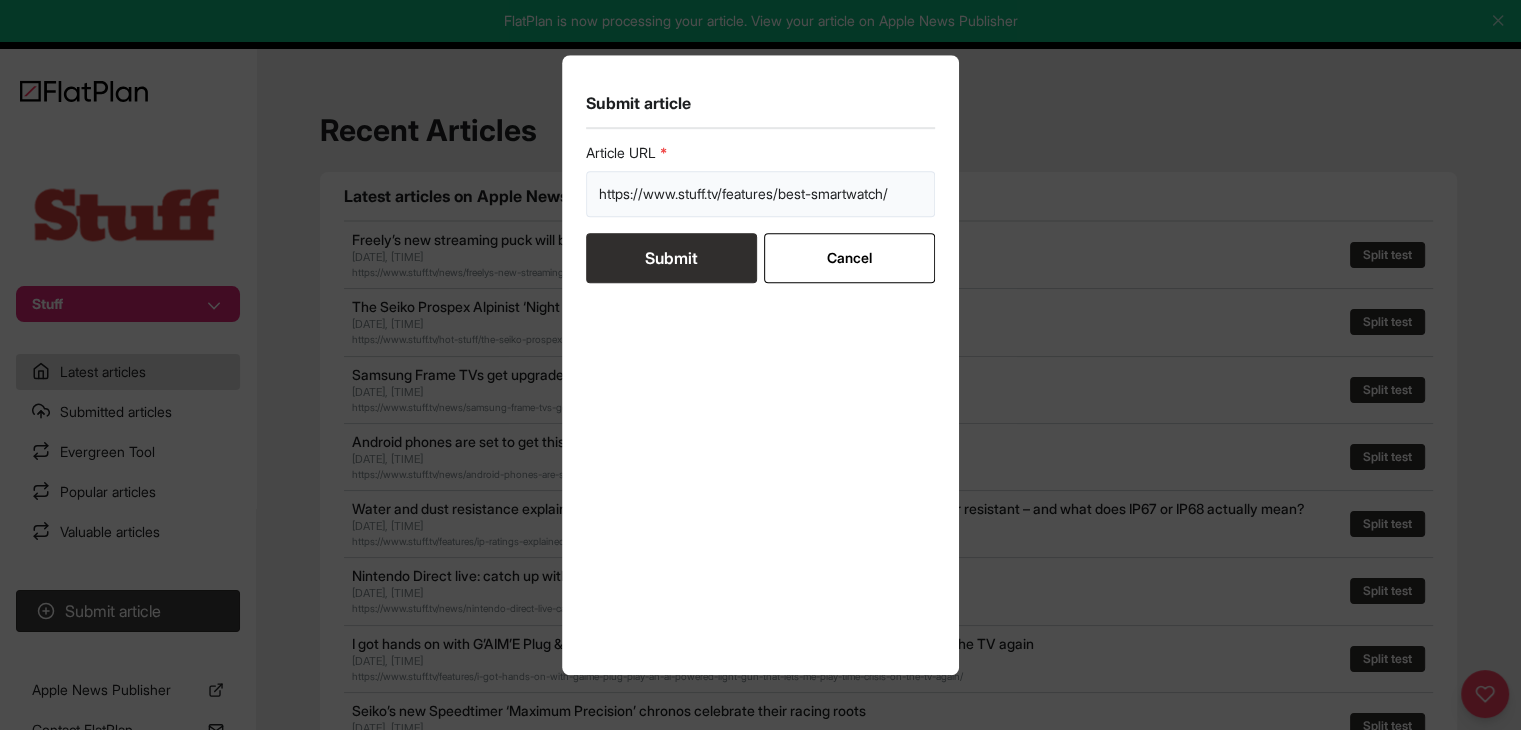 type on "https://www.stuff.tv/features/best-smartwatch/" 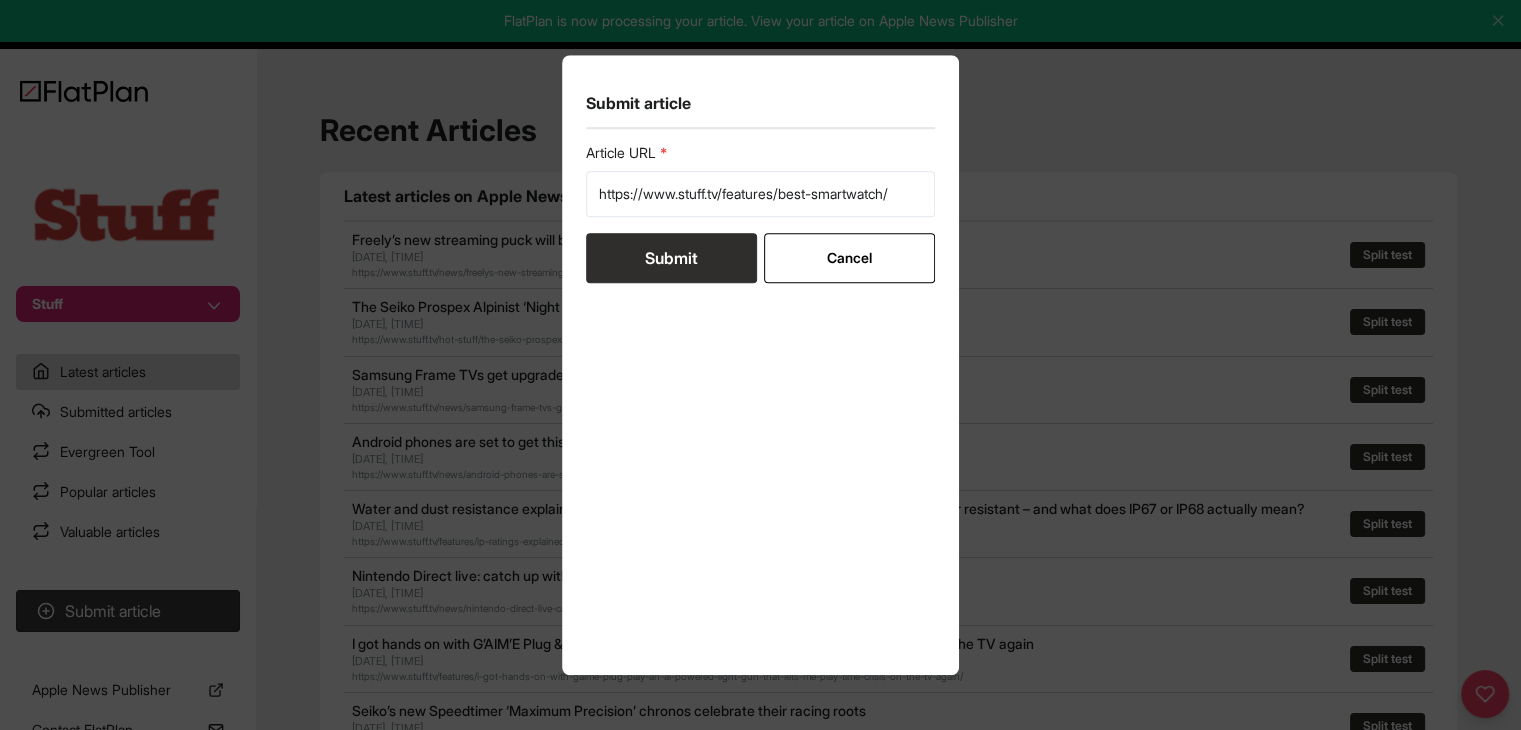 click on "Submit" at bounding box center (671, 258) 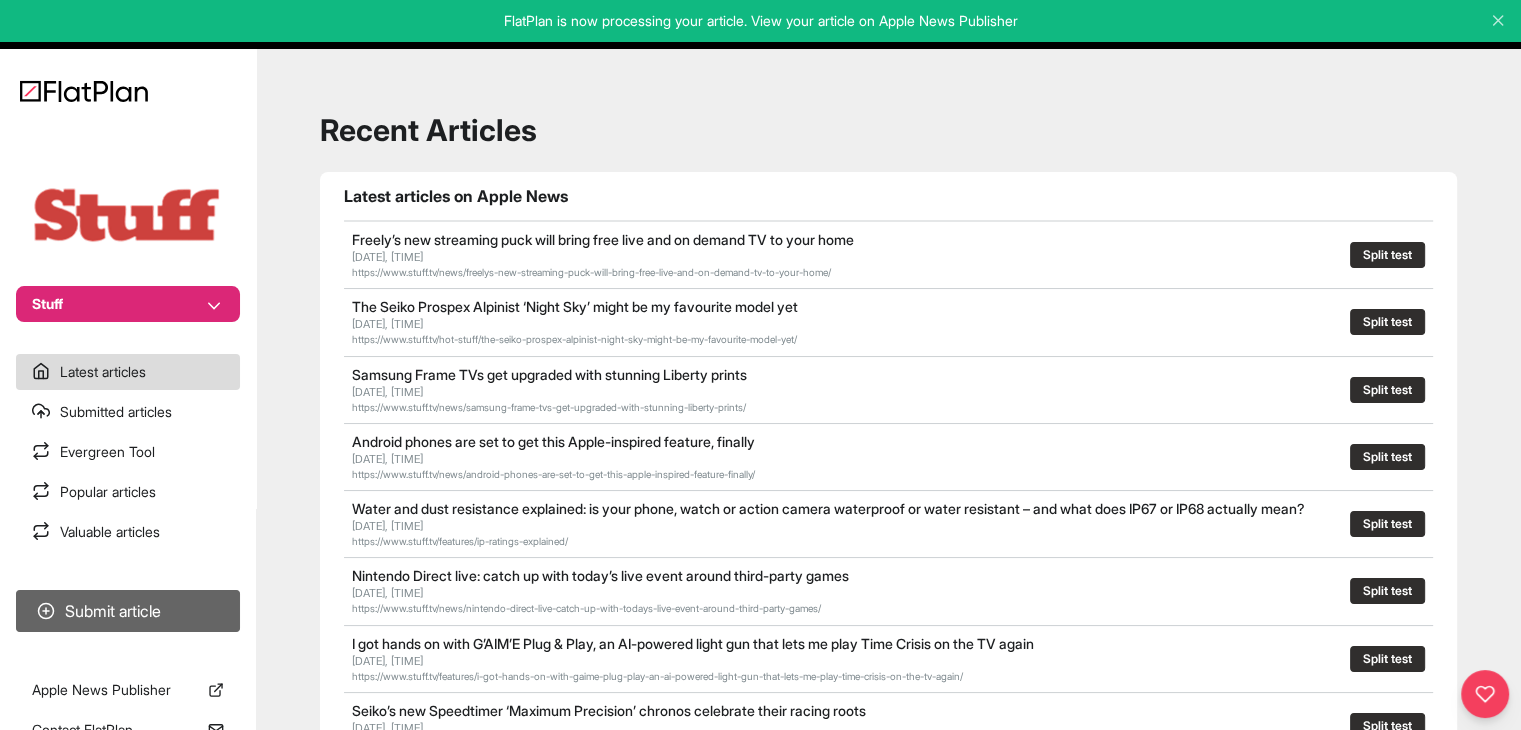 click on "Submit article" at bounding box center (128, 611) 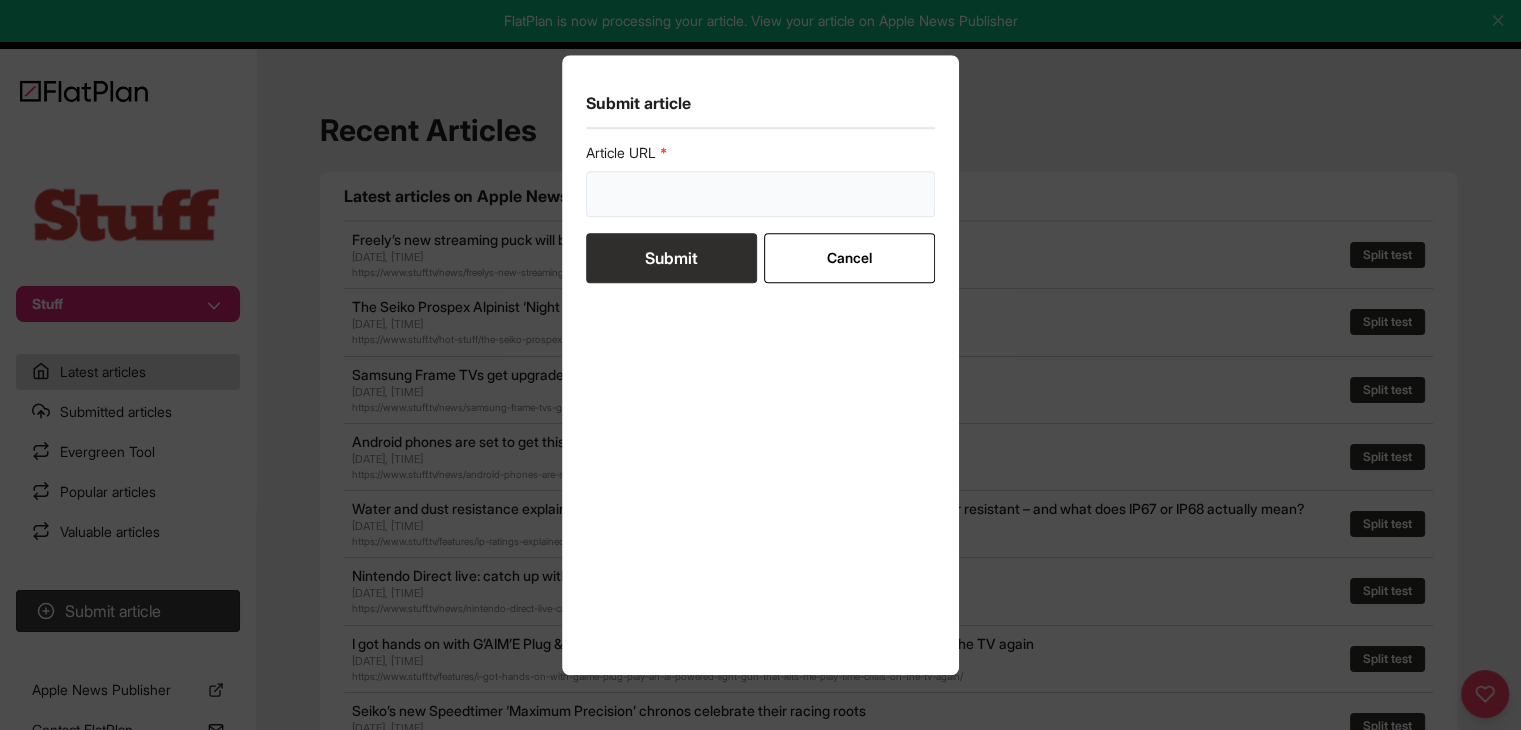 click at bounding box center [761, 194] 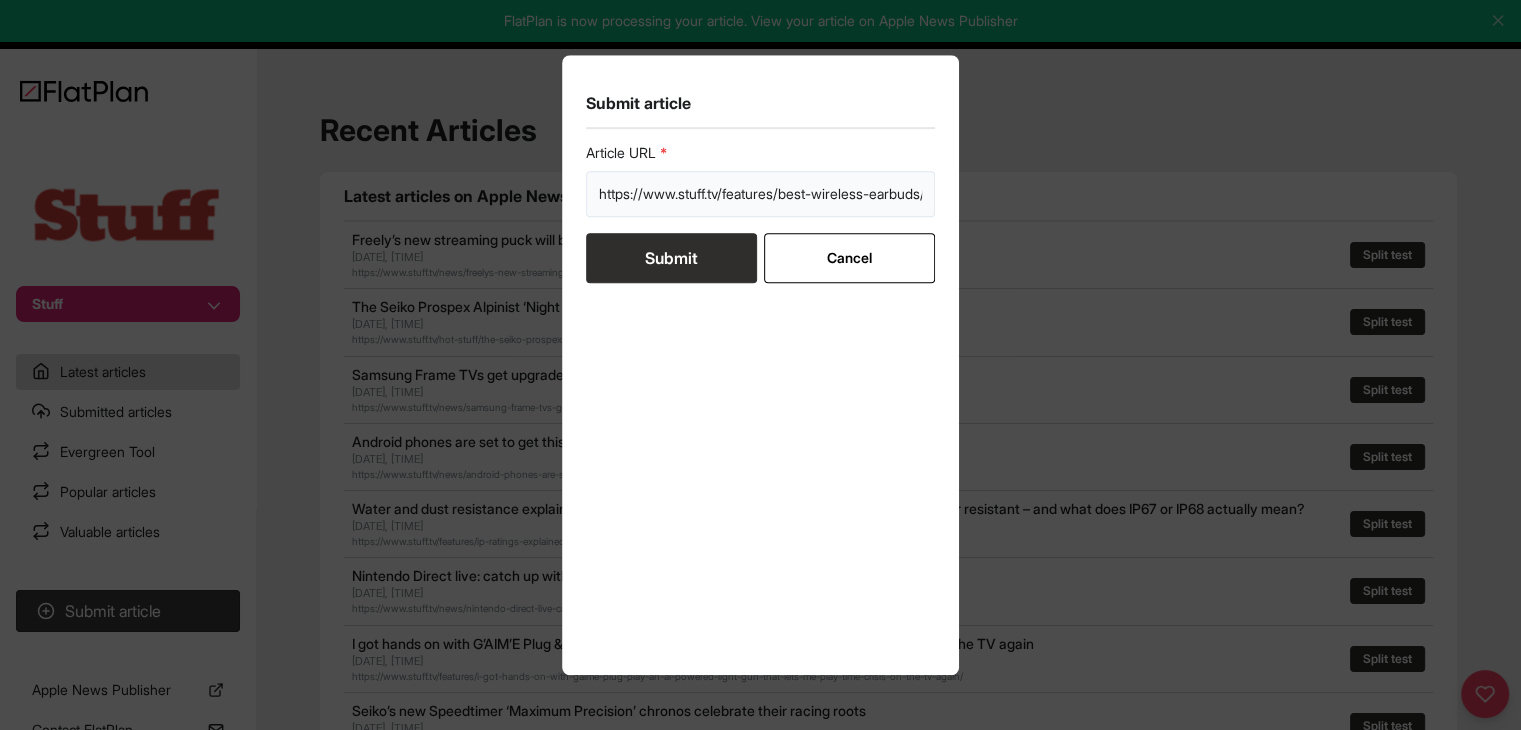 scroll, scrollTop: 0, scrollLeft: 25, axis: horizontal 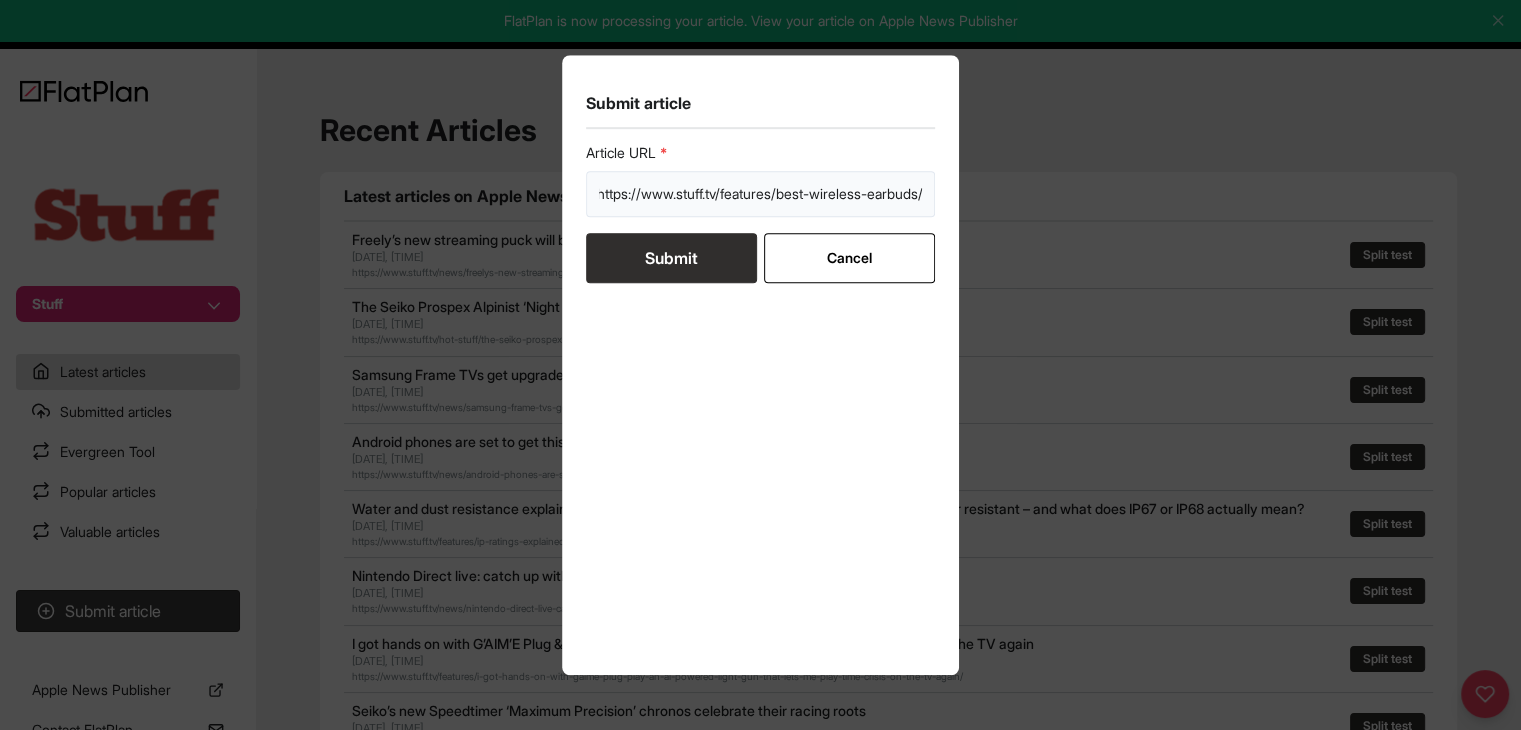 type on "https://www.stuff.tv/features/best-wireless-earbuds/" 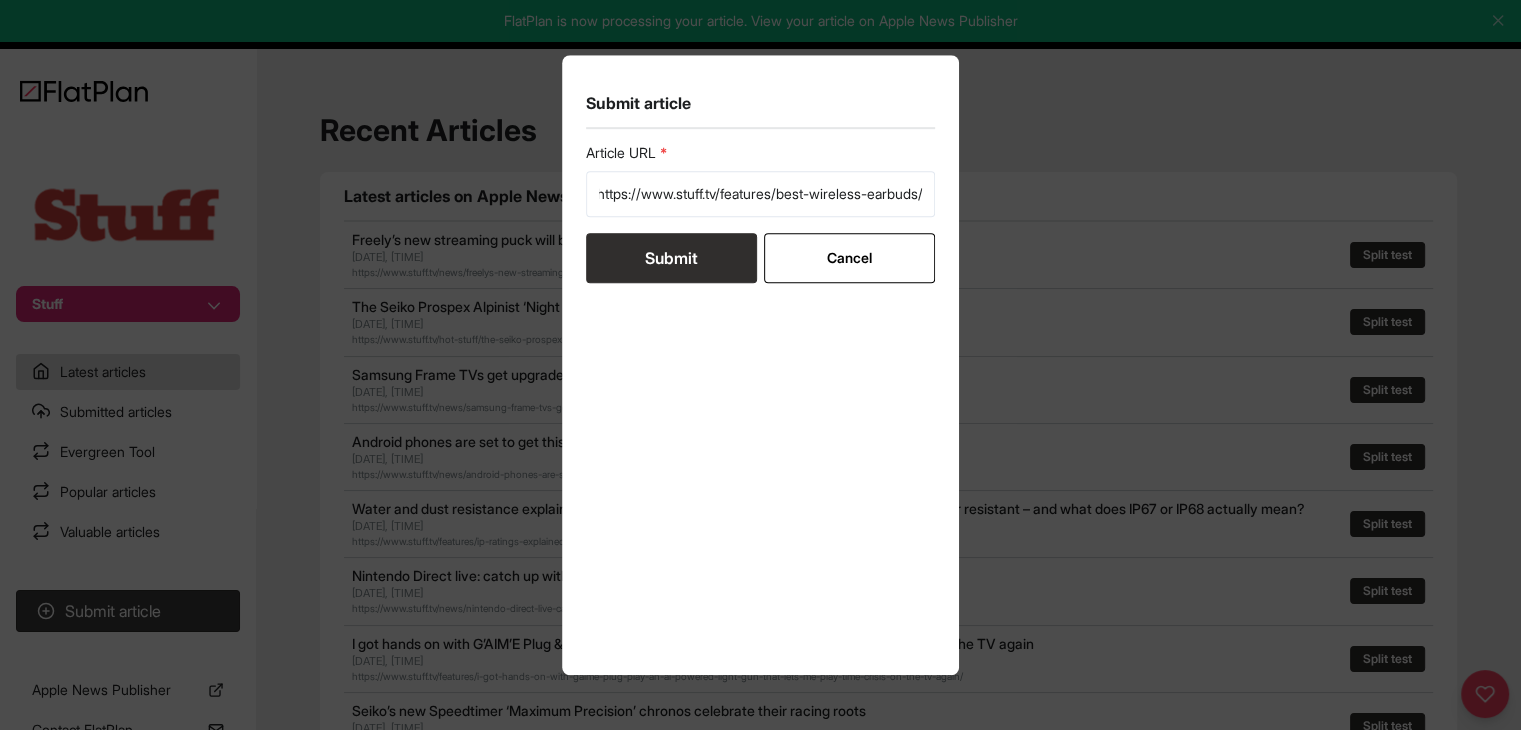 click on "Submit" at bounding box center [671, 258] 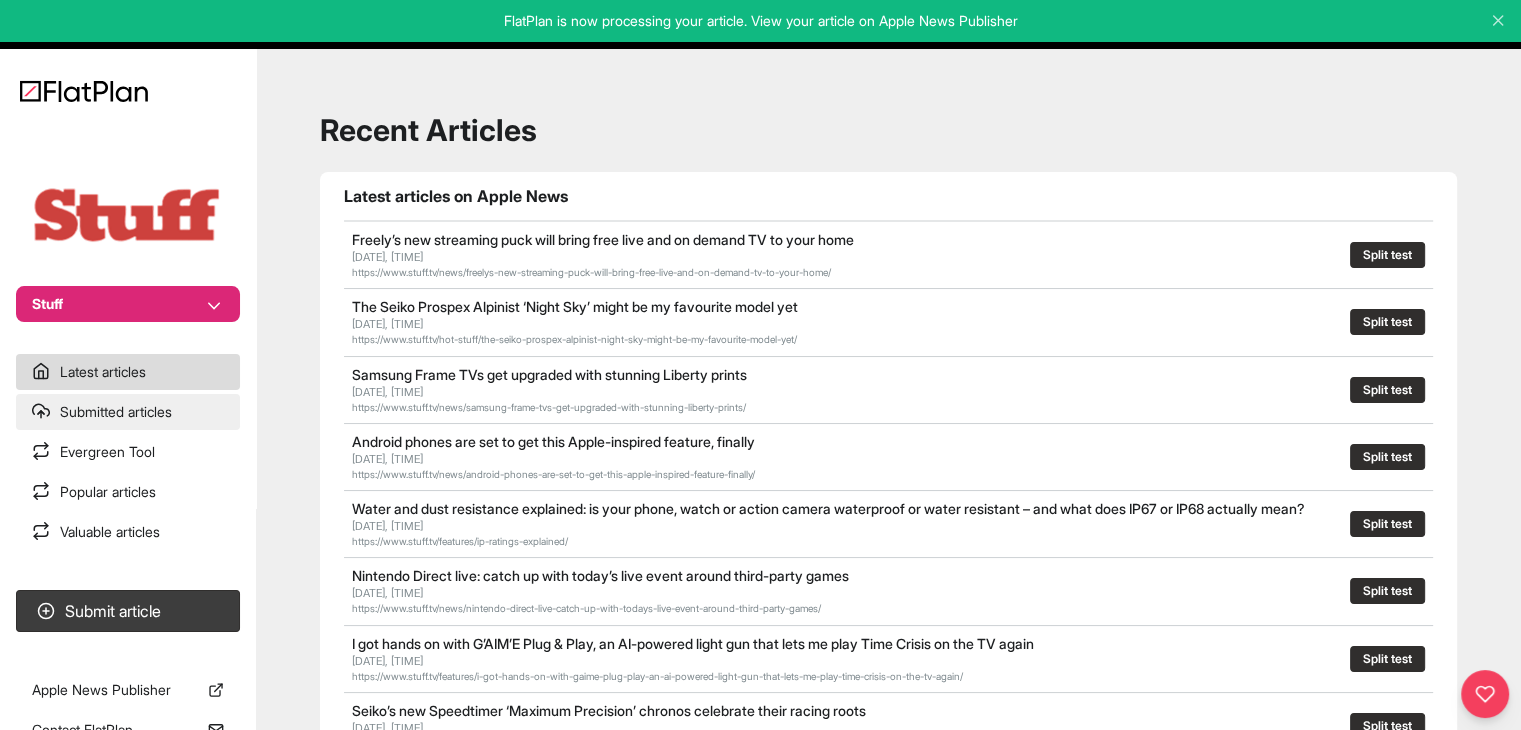 click on "Submitted articles" at bounding box center (128, 412) 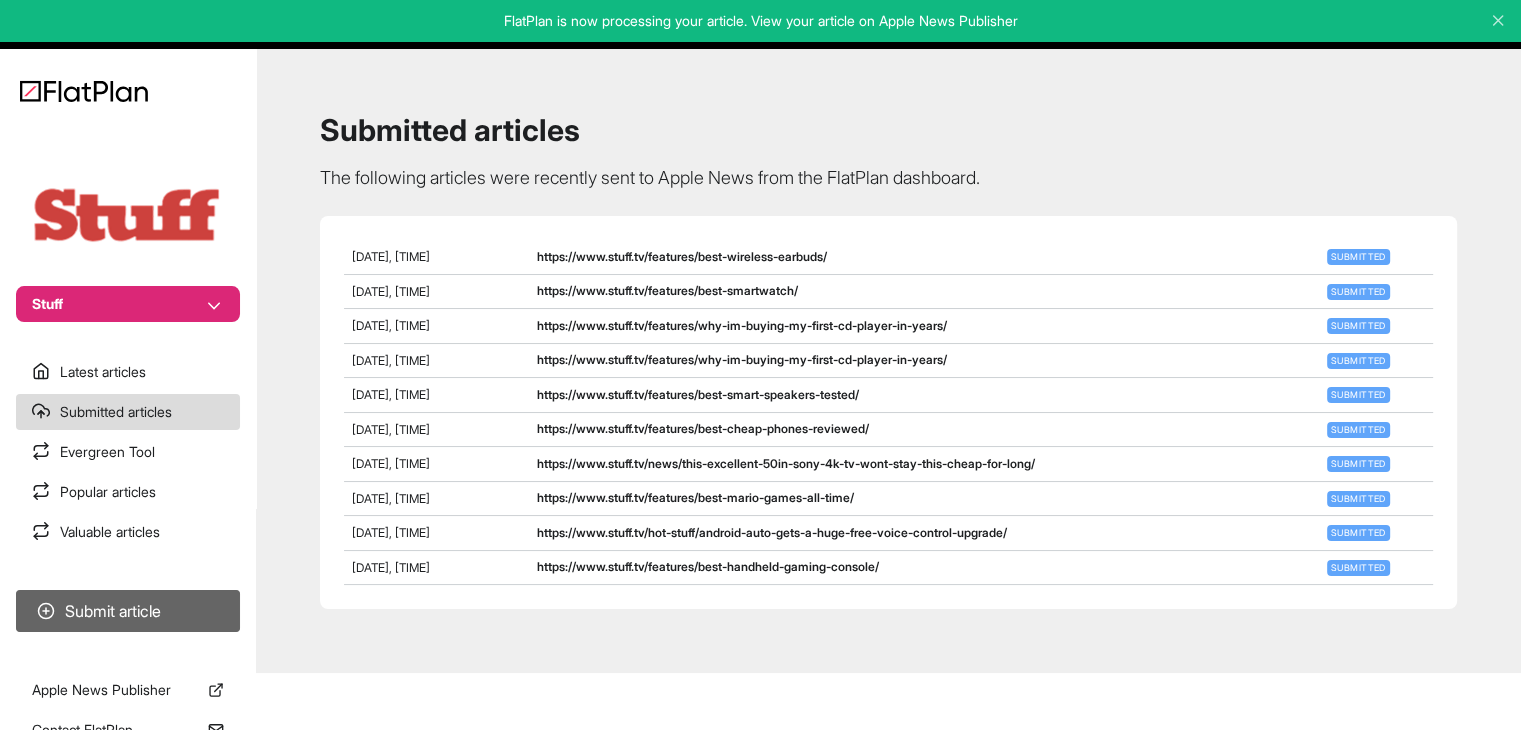 click on "Submit article" at bounding box center (128, 611) 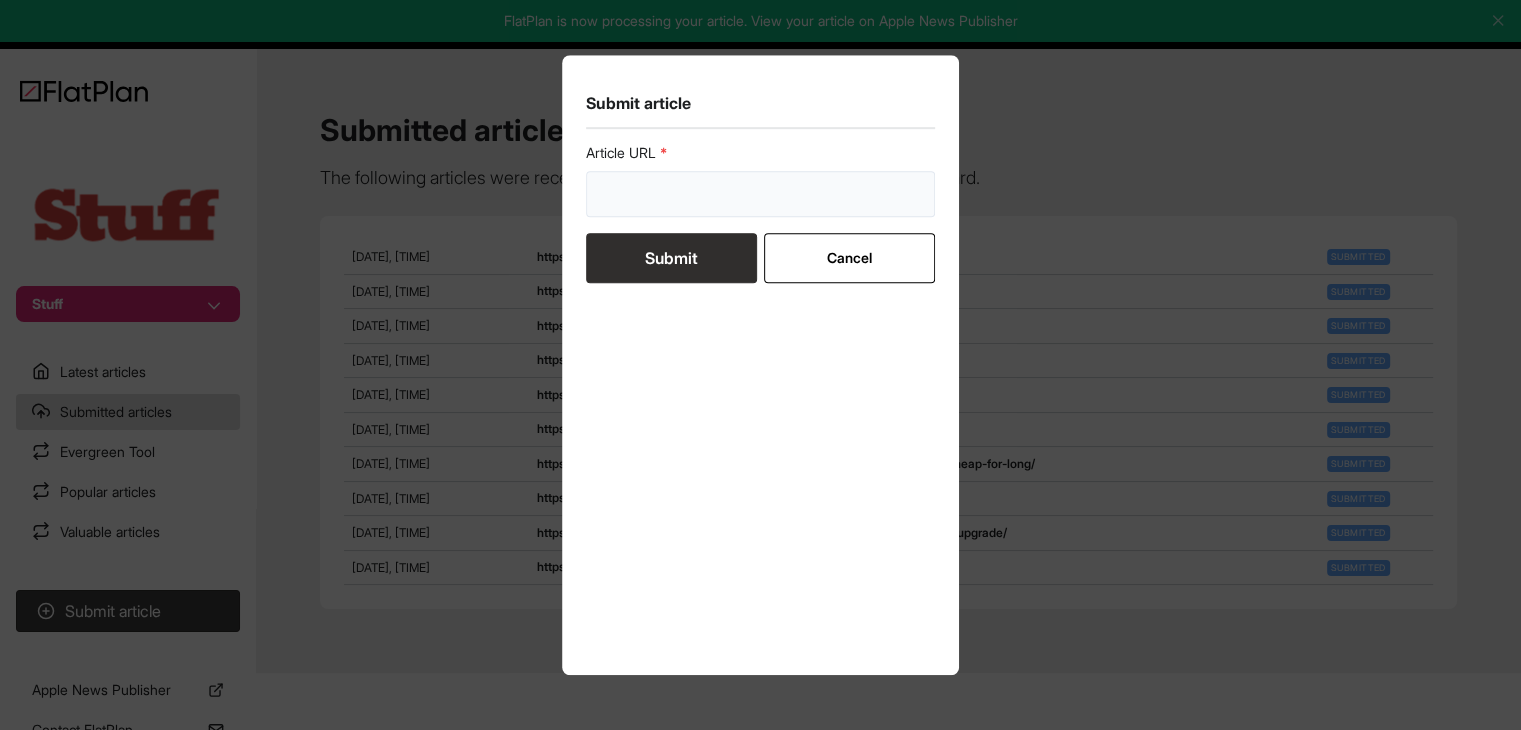 click at bounding box center [761, 194] 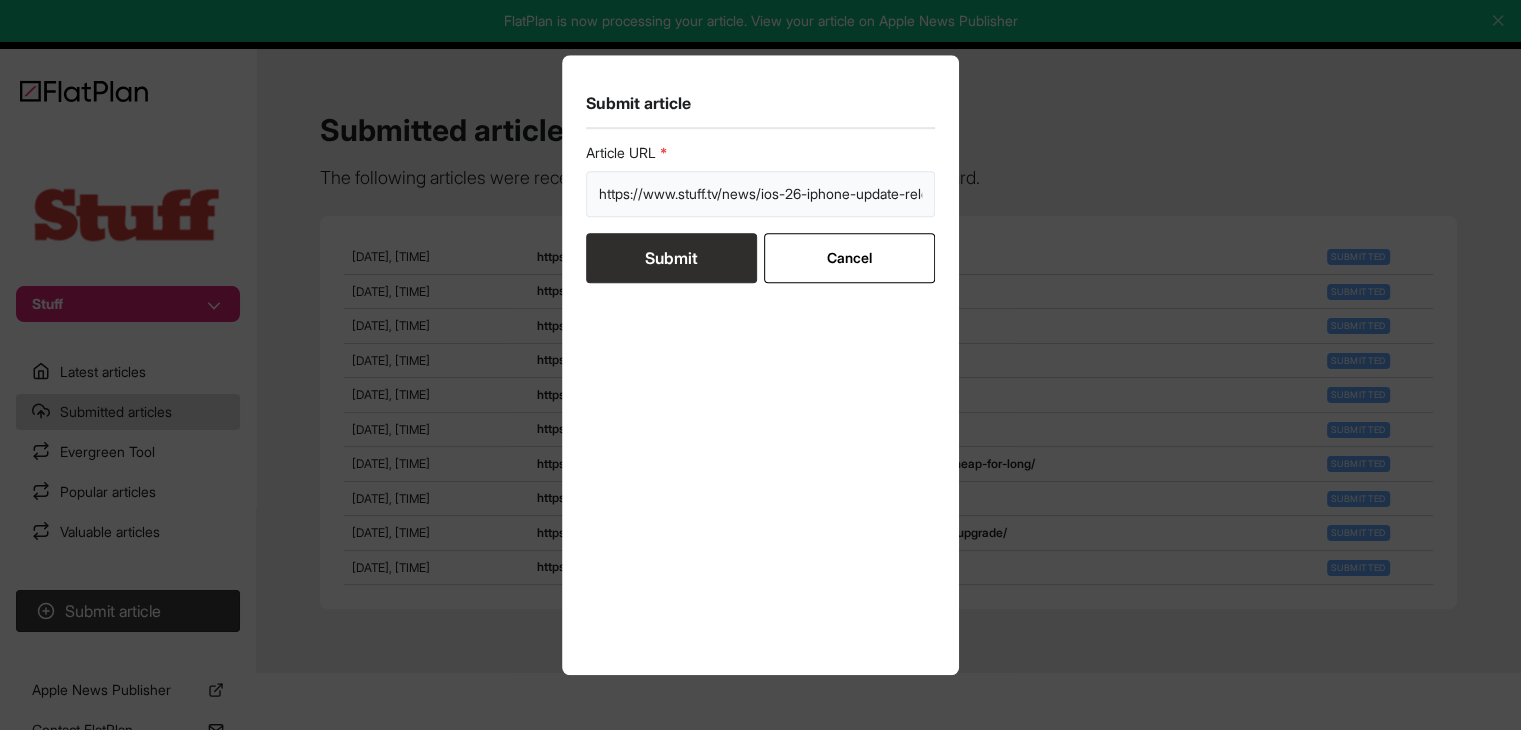 scroll, scrollTop: 0, scrollLeft: 65, axis: horizontal 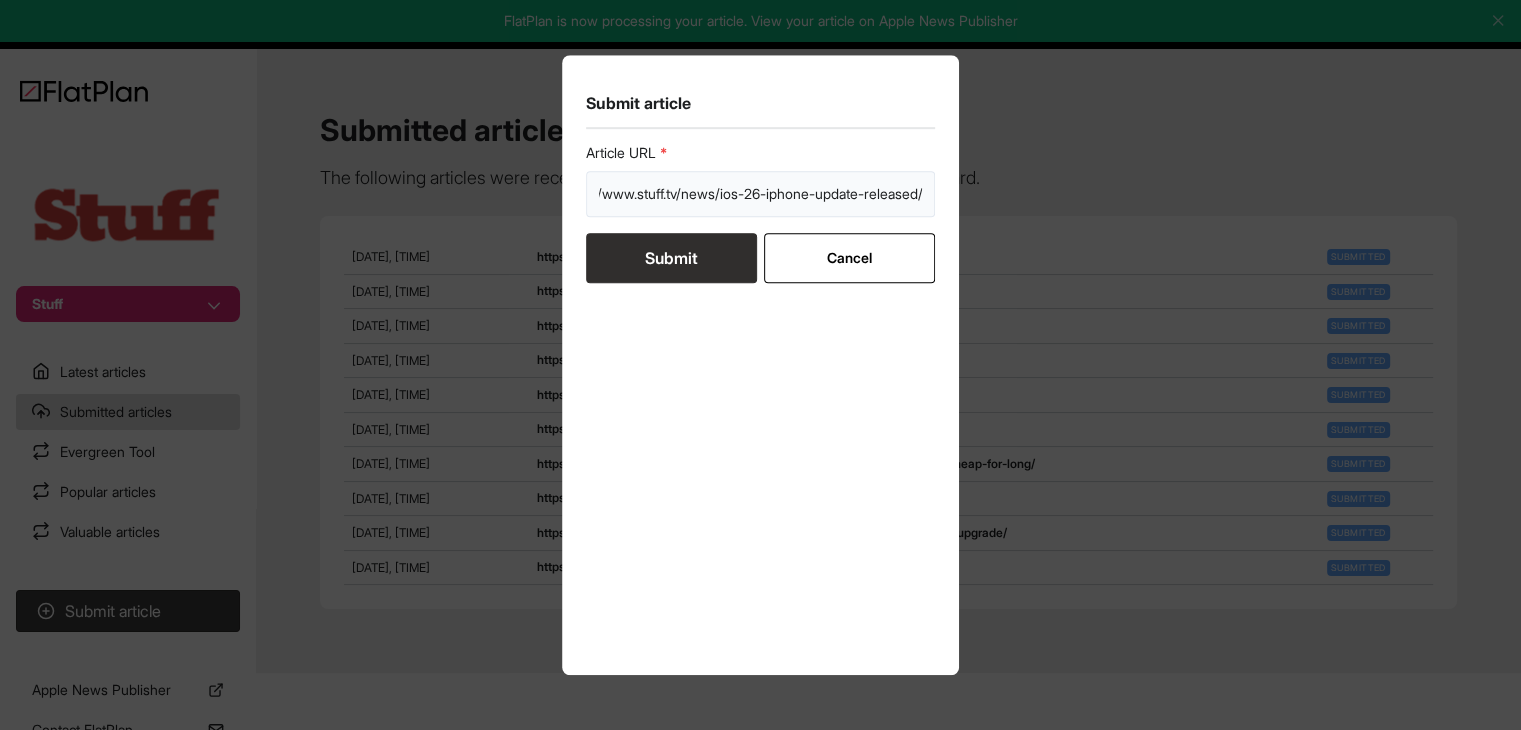 type on "https://www.stuff.tv/news/ios-26-iphone-update-released/" 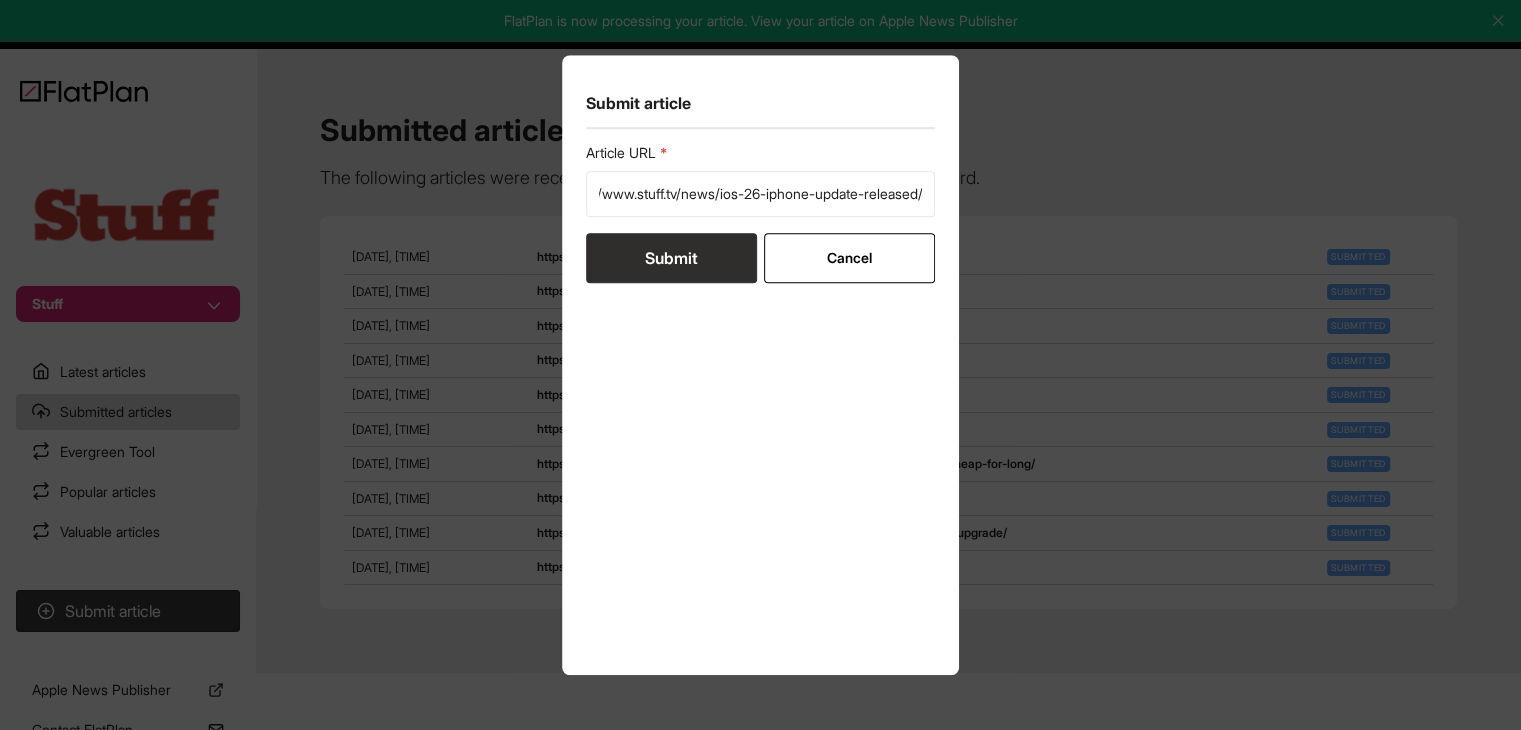 click on "Submit" at bounding box center [671, 258] 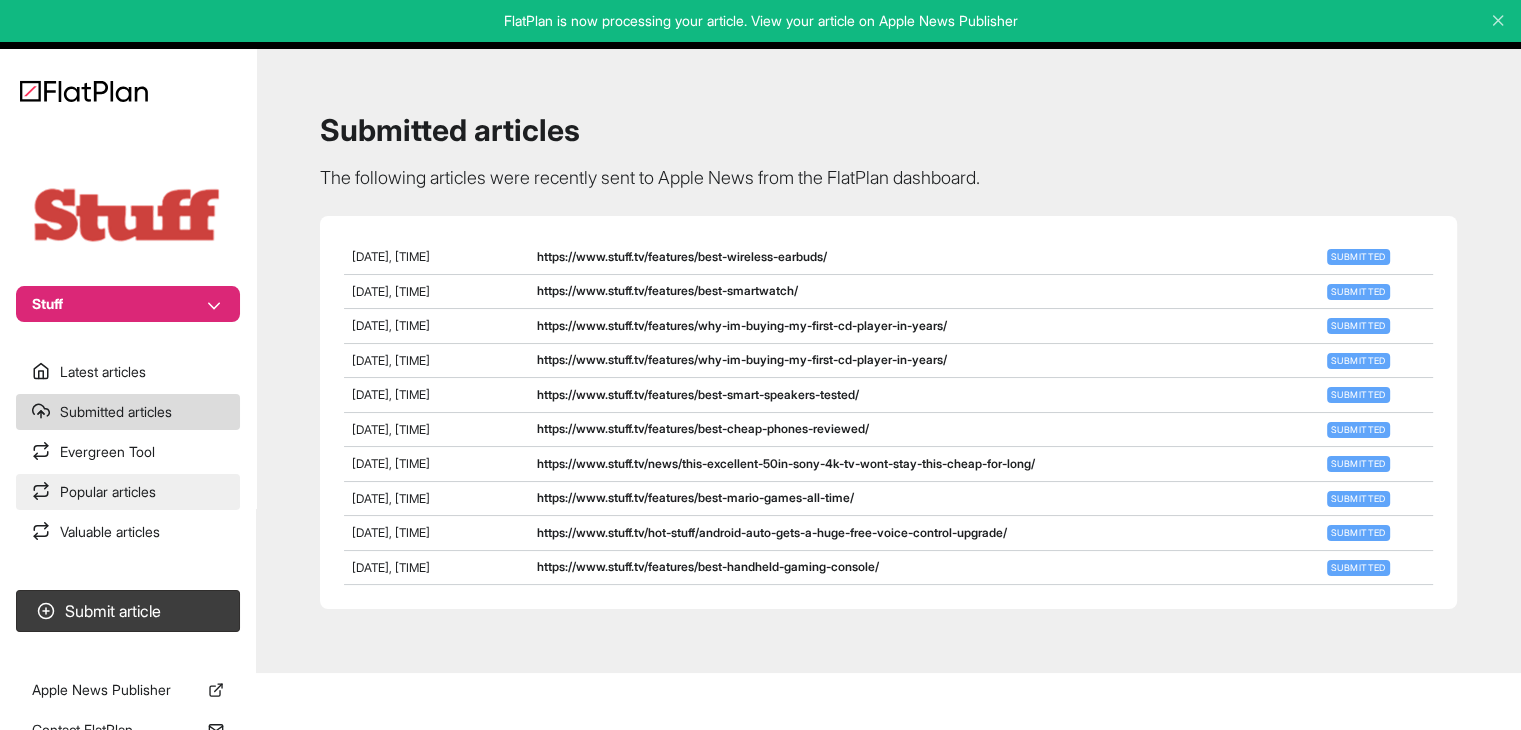 click on "Popular articles" at bounding box center (128, 492) 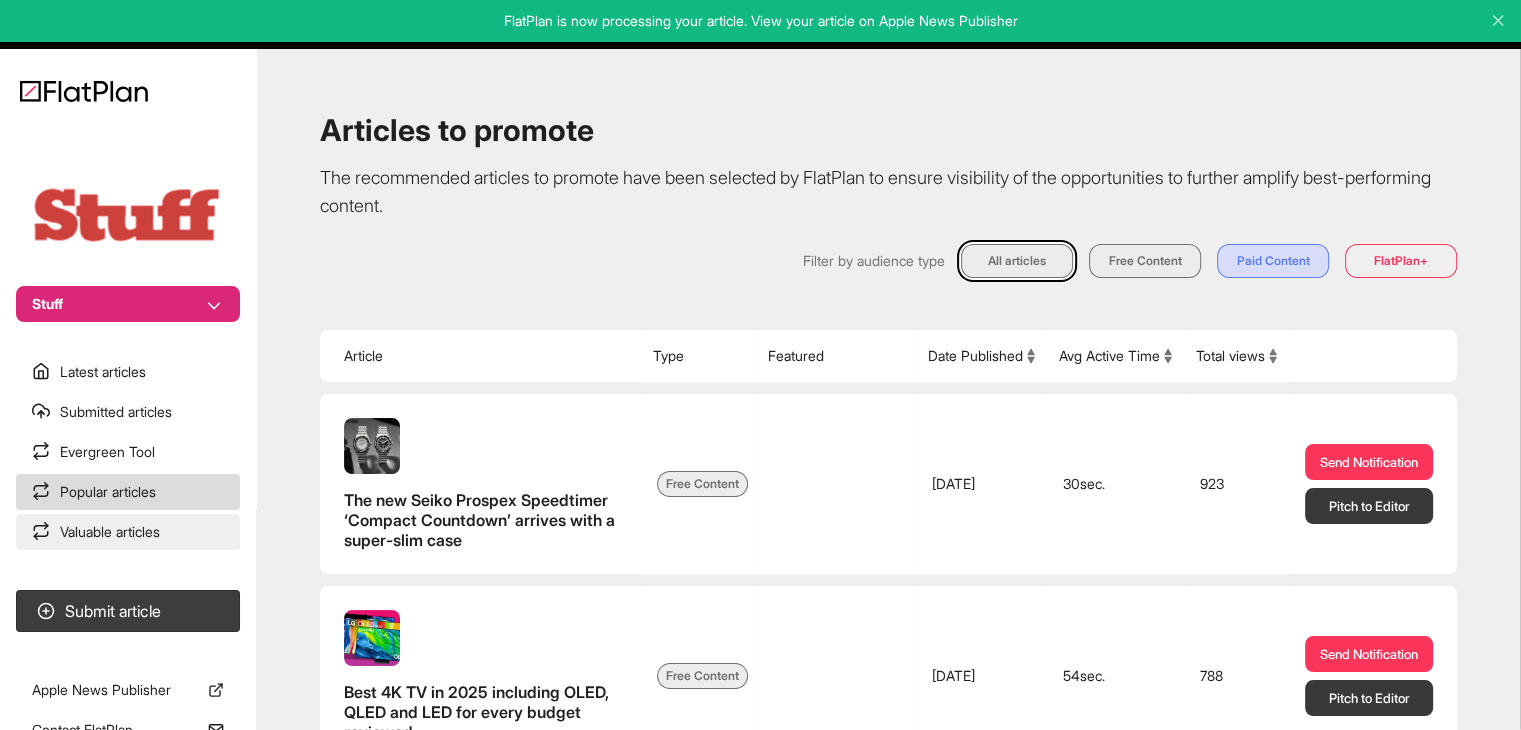 click on "Valuable articles" at bounding box center (128, 532) 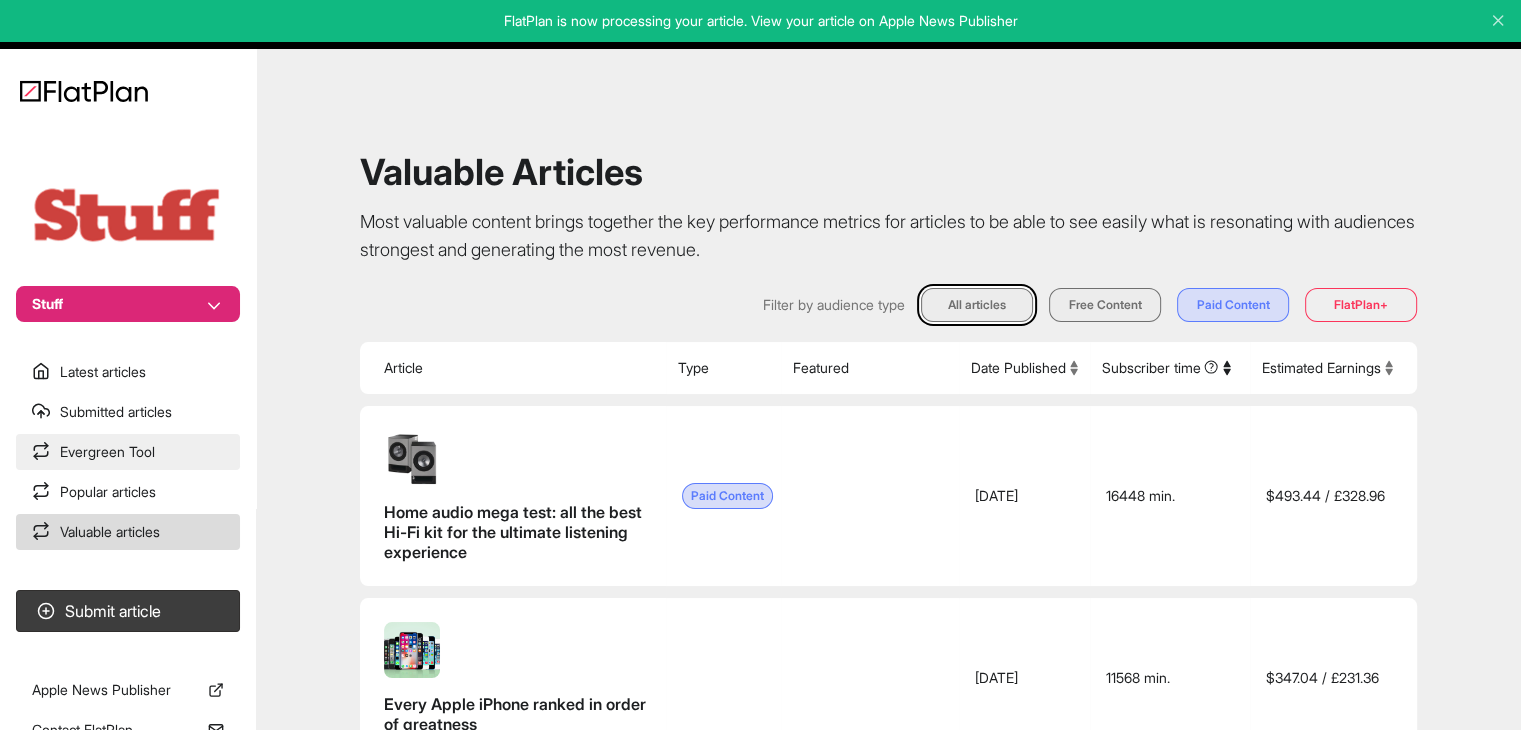 click on "Evergreen Tool" at bounding box center [128, 452] 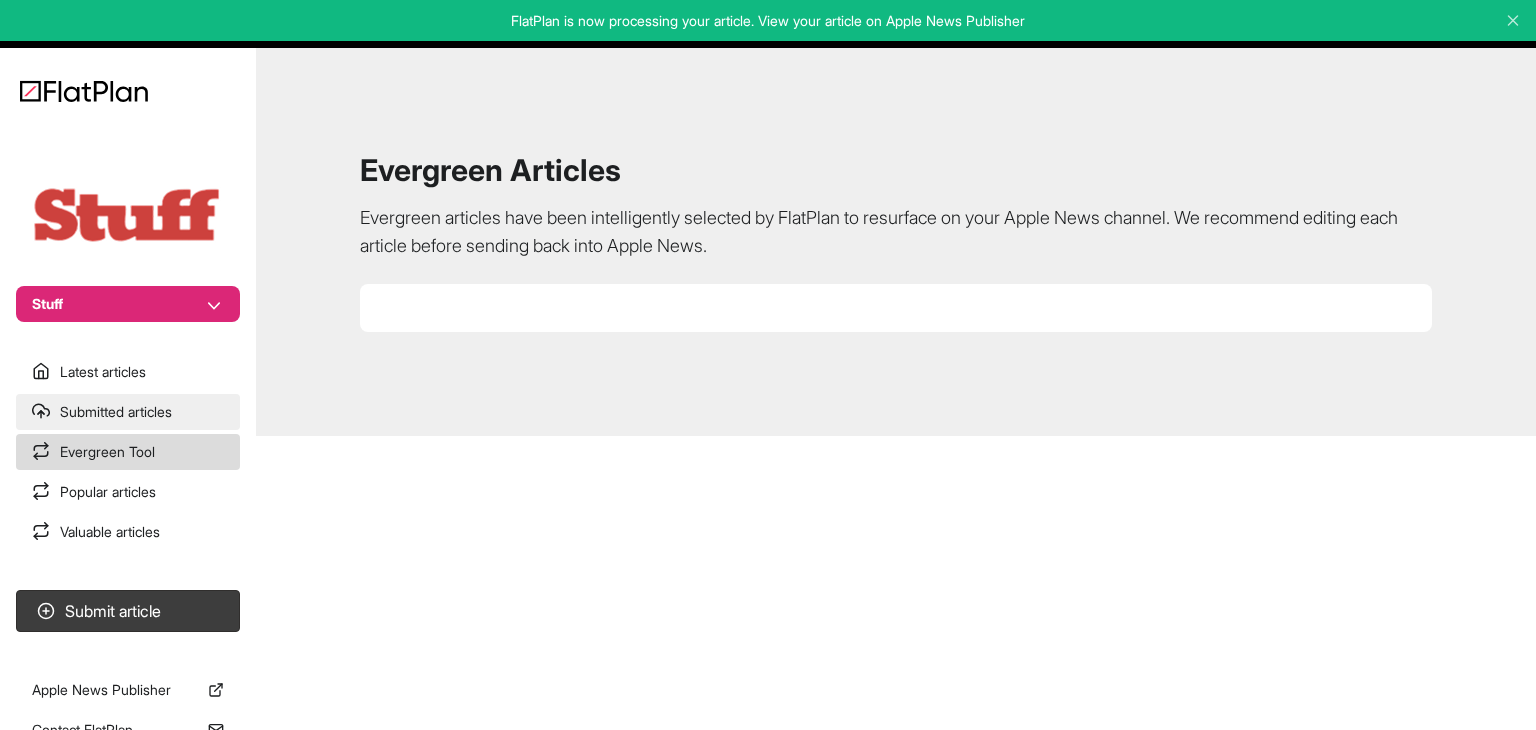 click on "Submitted articles" at bounding box center (128, 412) 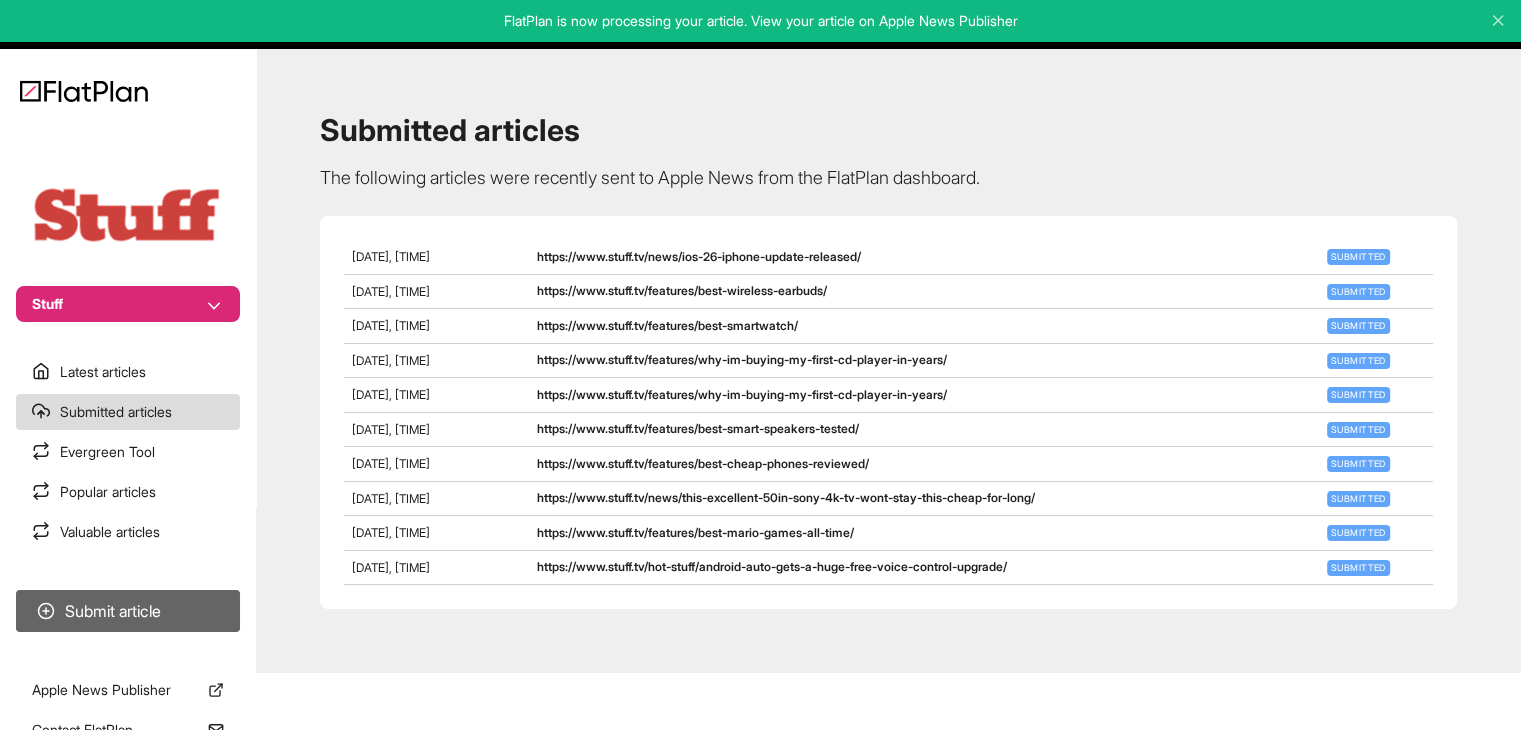 click on "Submit article" at bounding box center (128, 611) 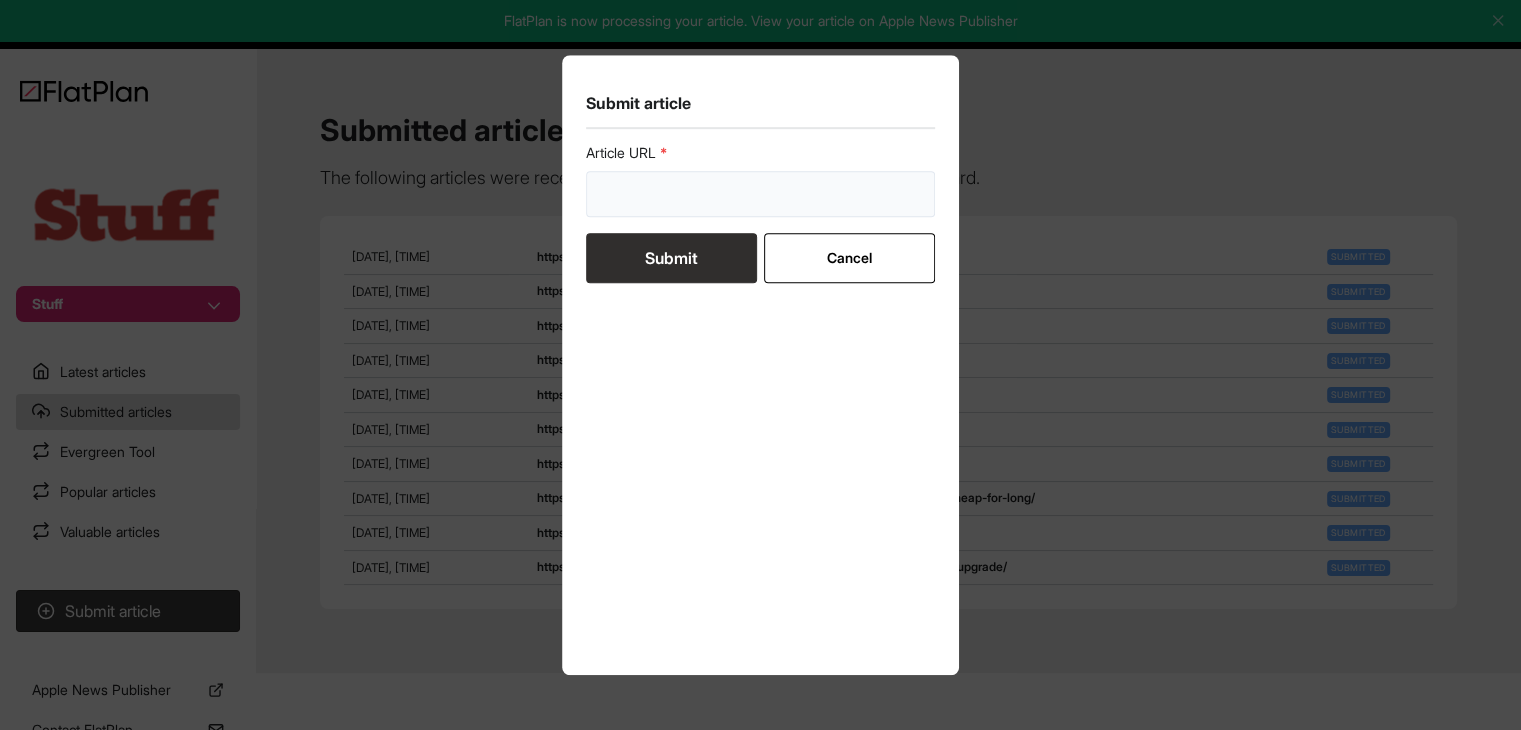 click at bounding box center [761, 194] 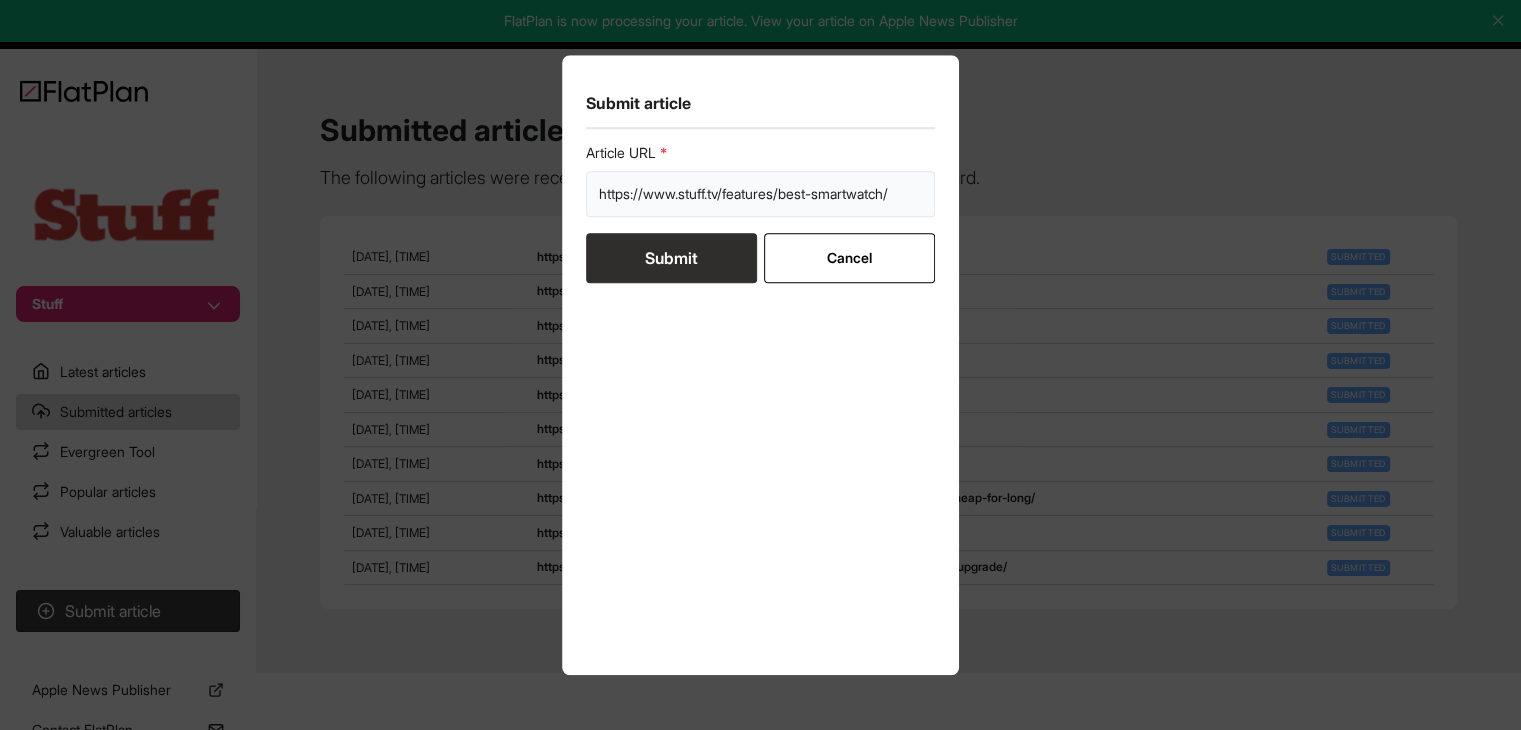type on "https://www.stuff.tv/features/best-smartwatch/" 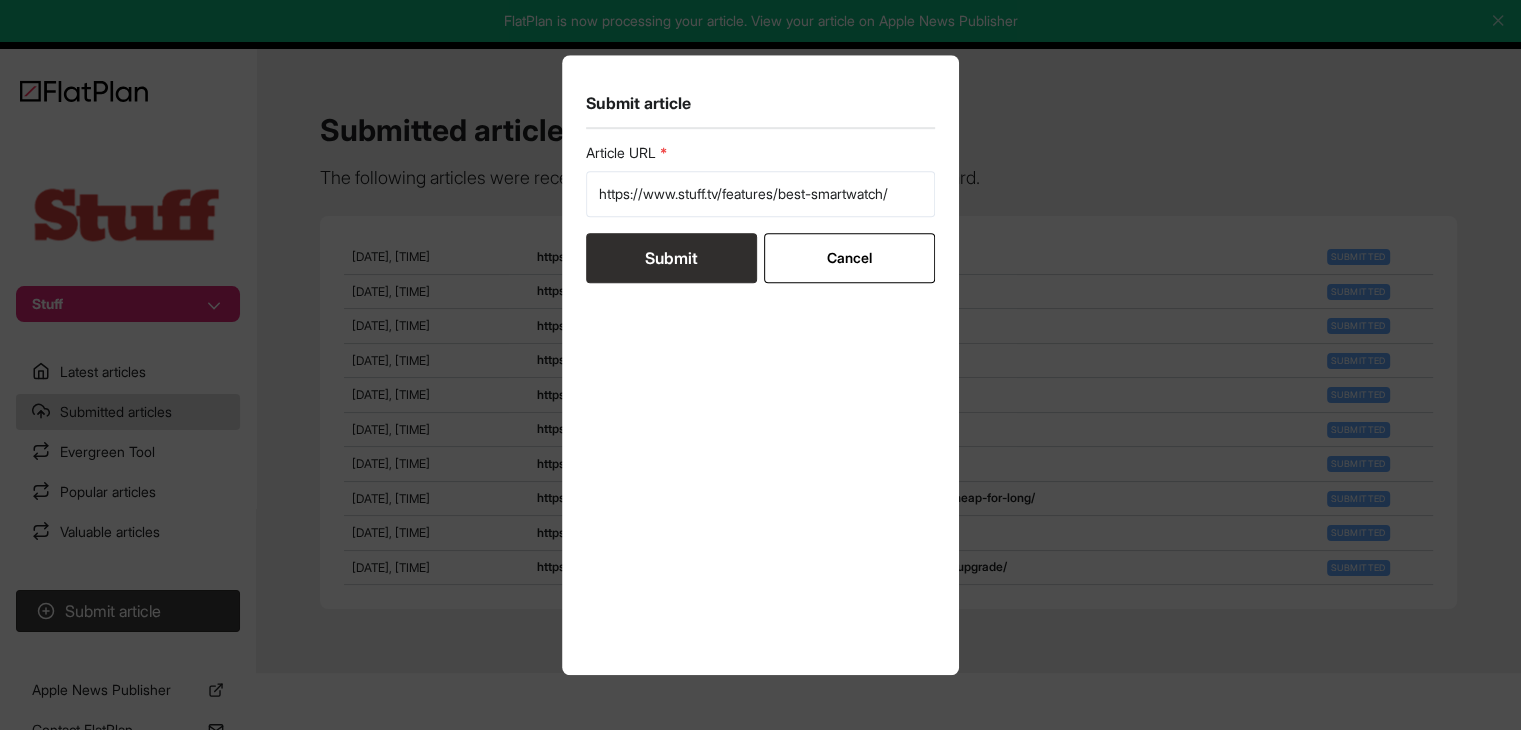 click on "Submit" at bounding box center [671, 258] 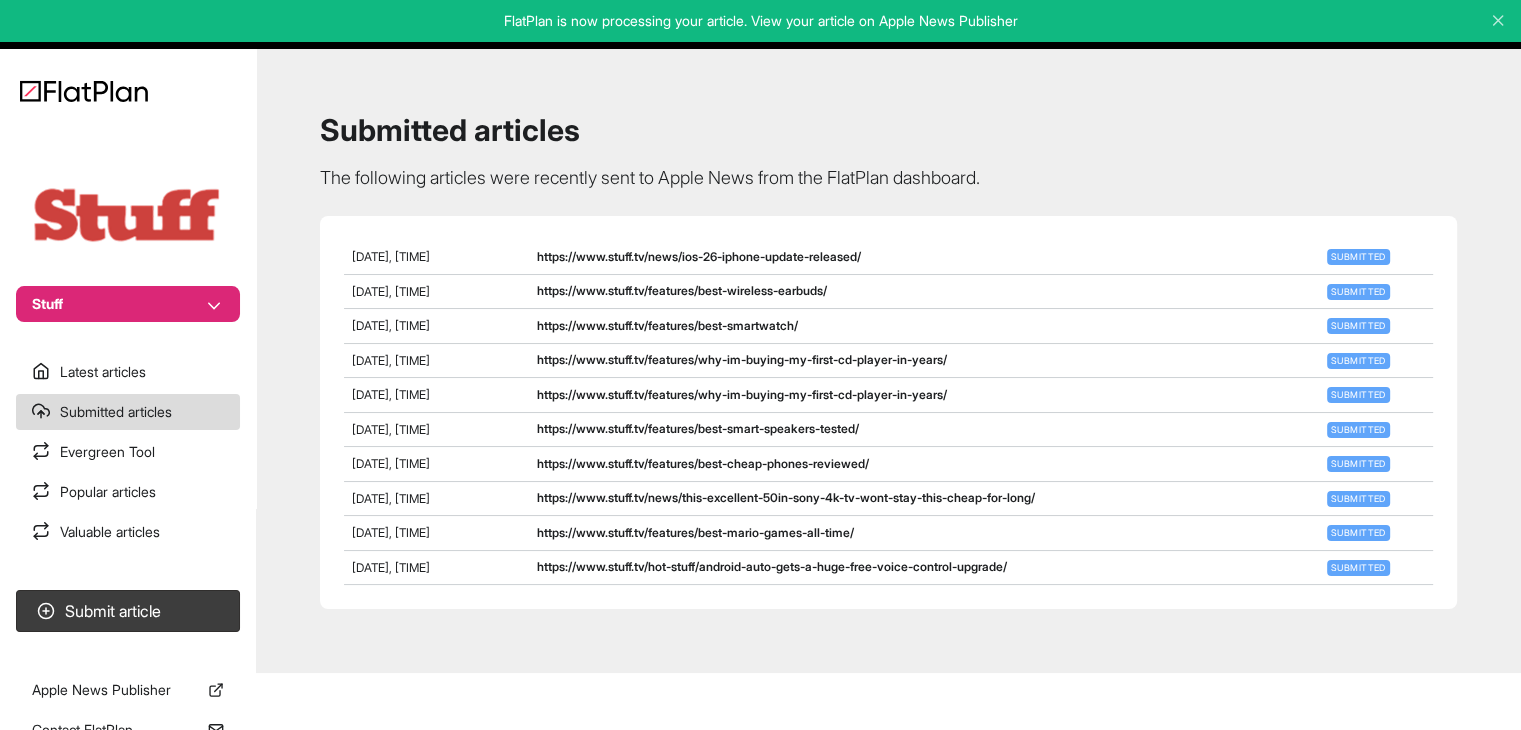click on "Stuff" at bounding box center (128, 304) 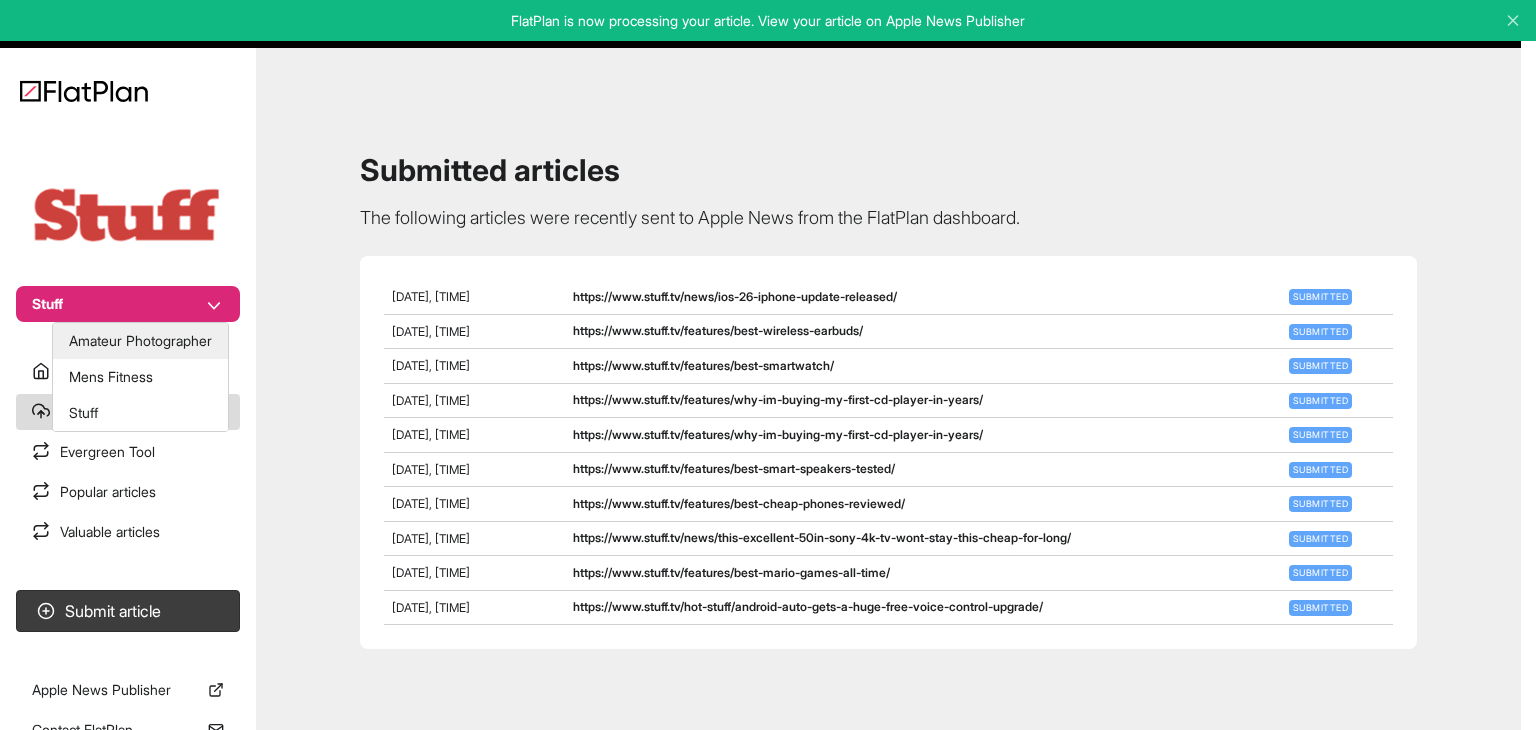 click on "Amateur Photographer" at bounding box center (140, 341) 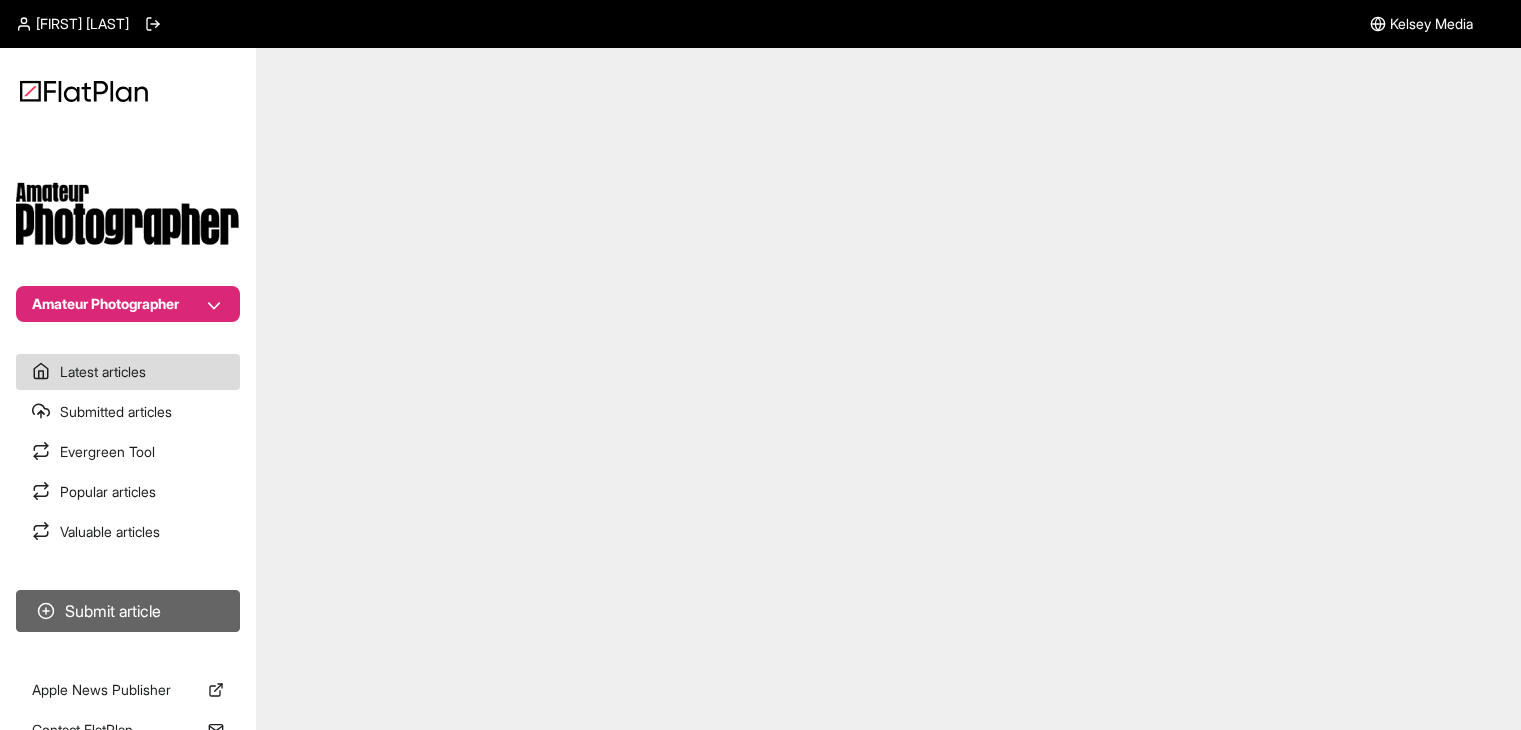 scroll, scrollTop: 0, scrollLeft: 0, axis: both 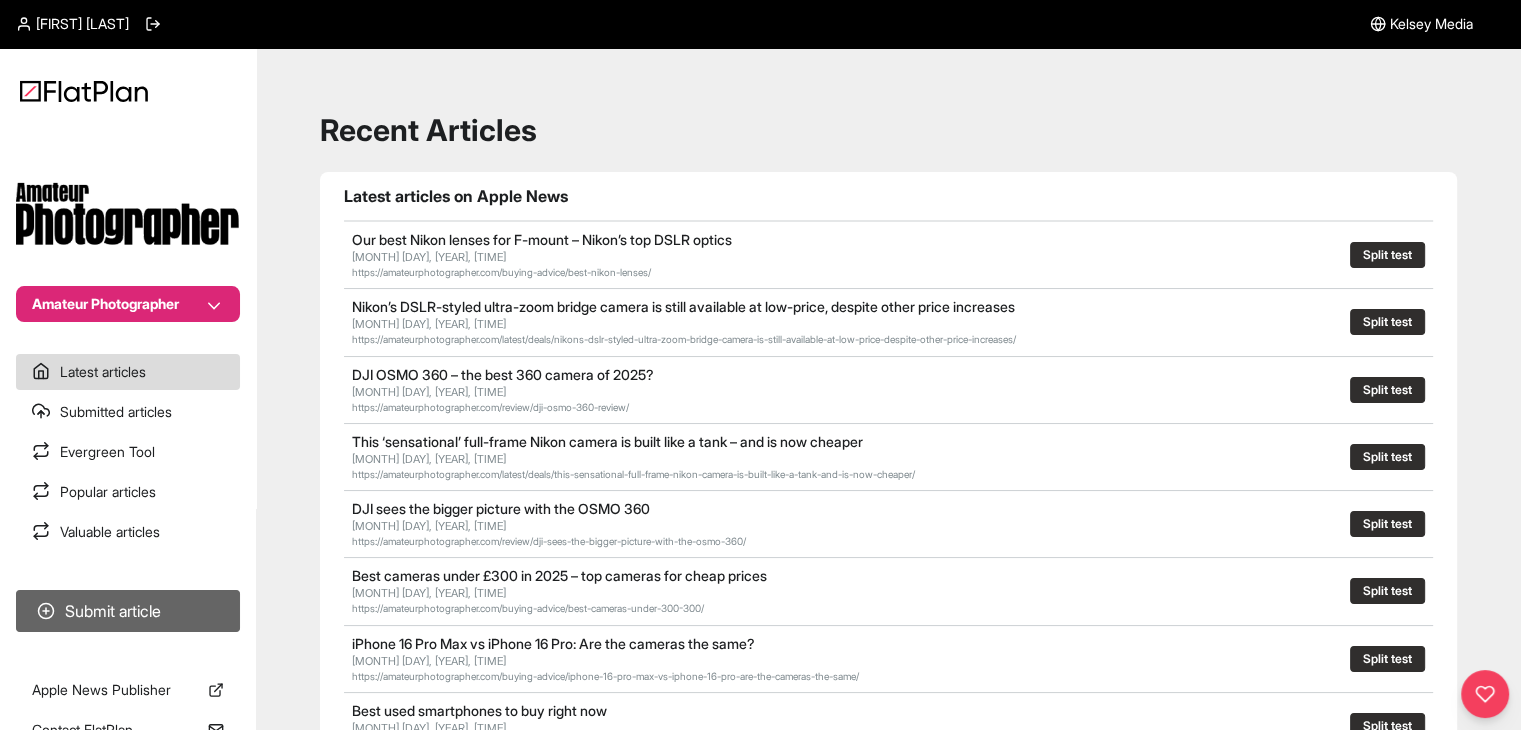 click on "Submit article" at bounding box center (128, 611) 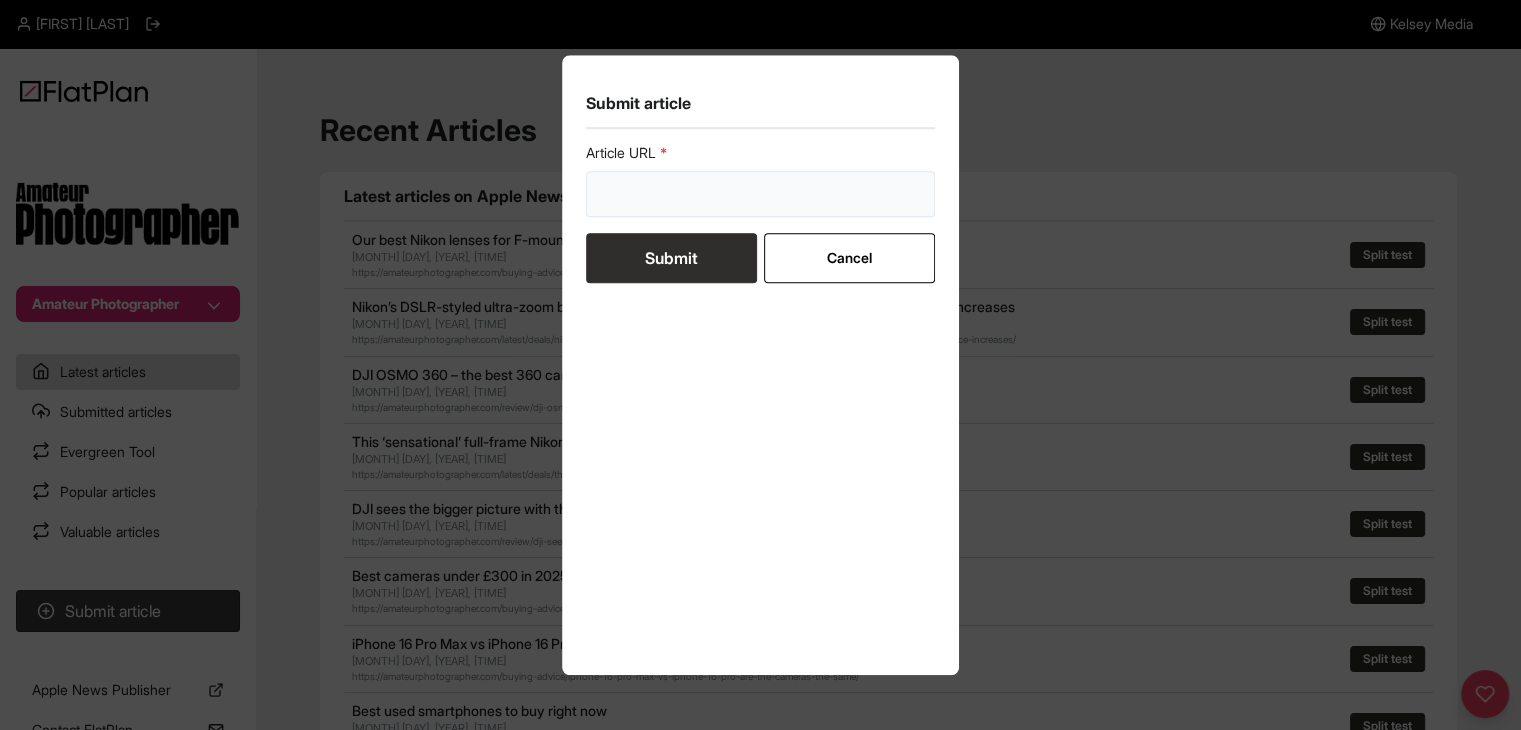 click at bounding box center [761, 194] 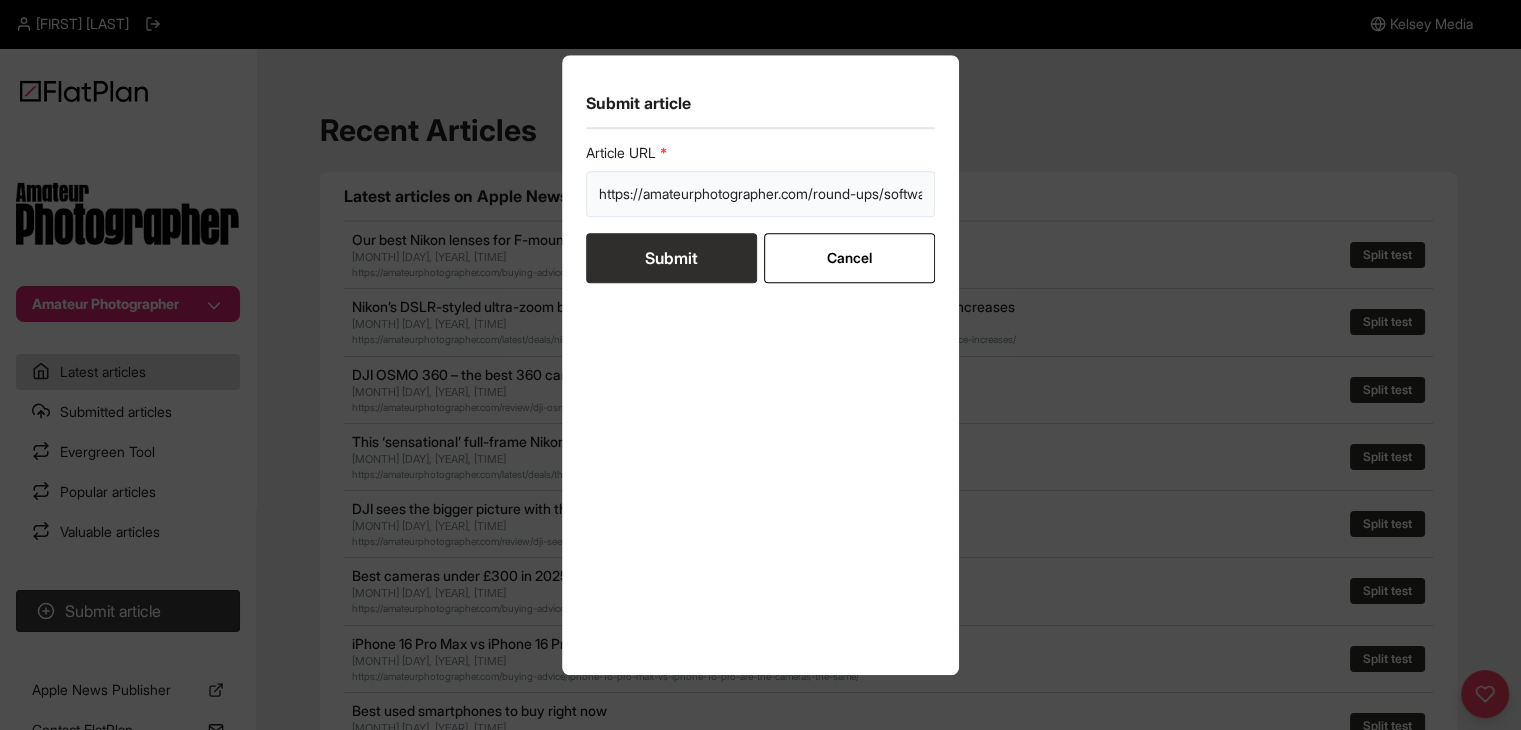 scroll, scrollTop: 0, scrollLeft: 502, axis: horizontal 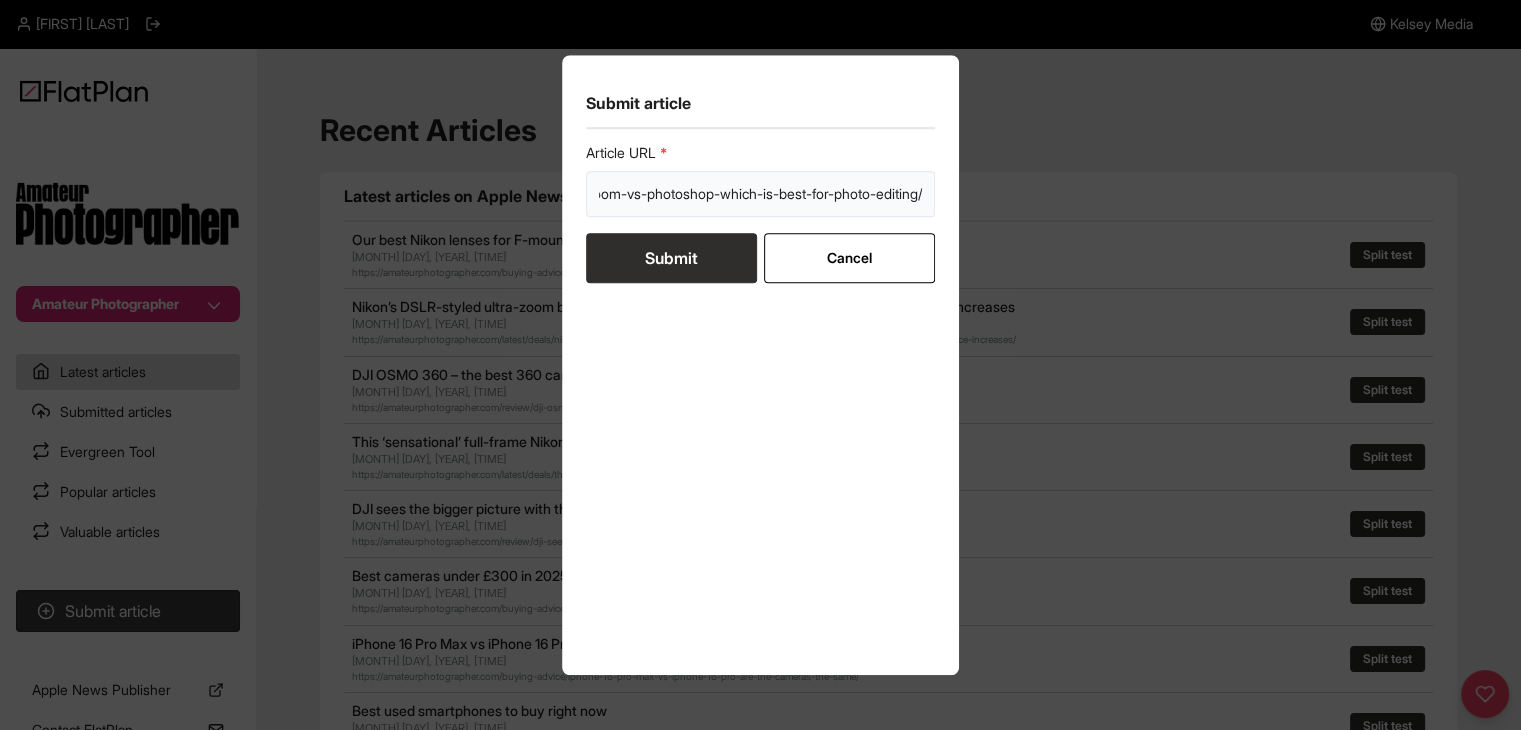 type on "https://amateurphotographer.com/round-ups/software-round-ups/lightroom-vs-photoshop-which-is-best-for-photo-editing/" 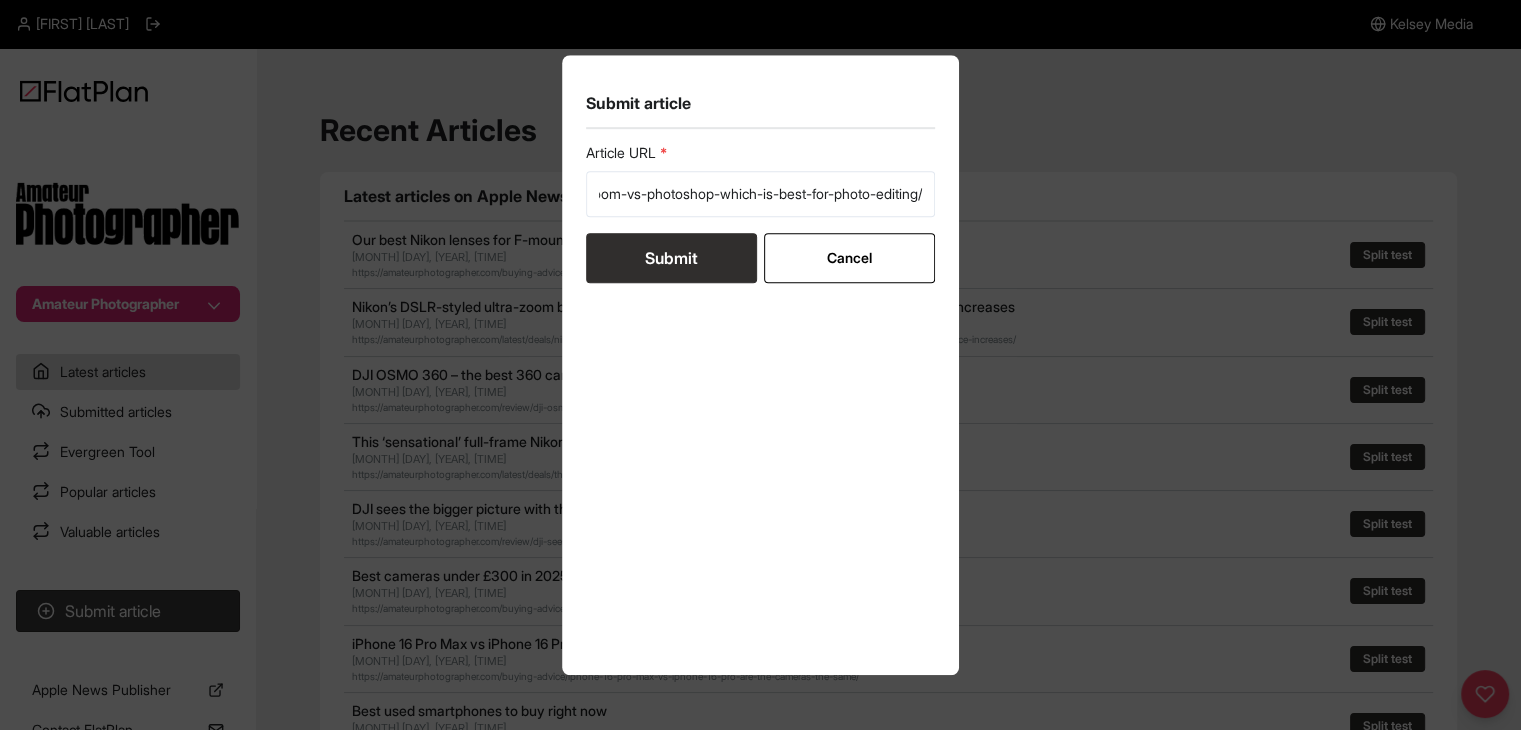 scroll, scrollTop: 0, scrollLeft: 0, axis: both 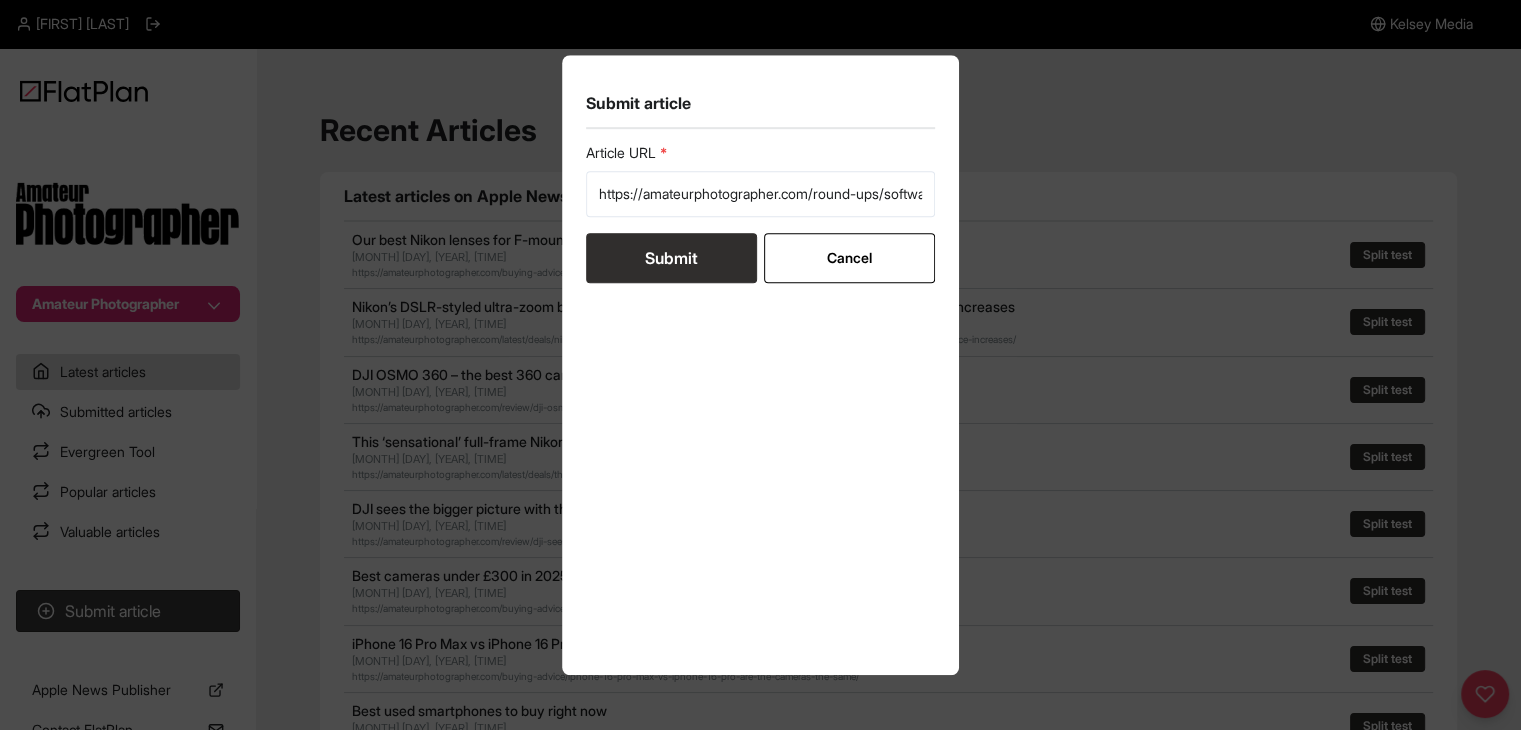 click on "Submit" at bounding box center (671, 258) 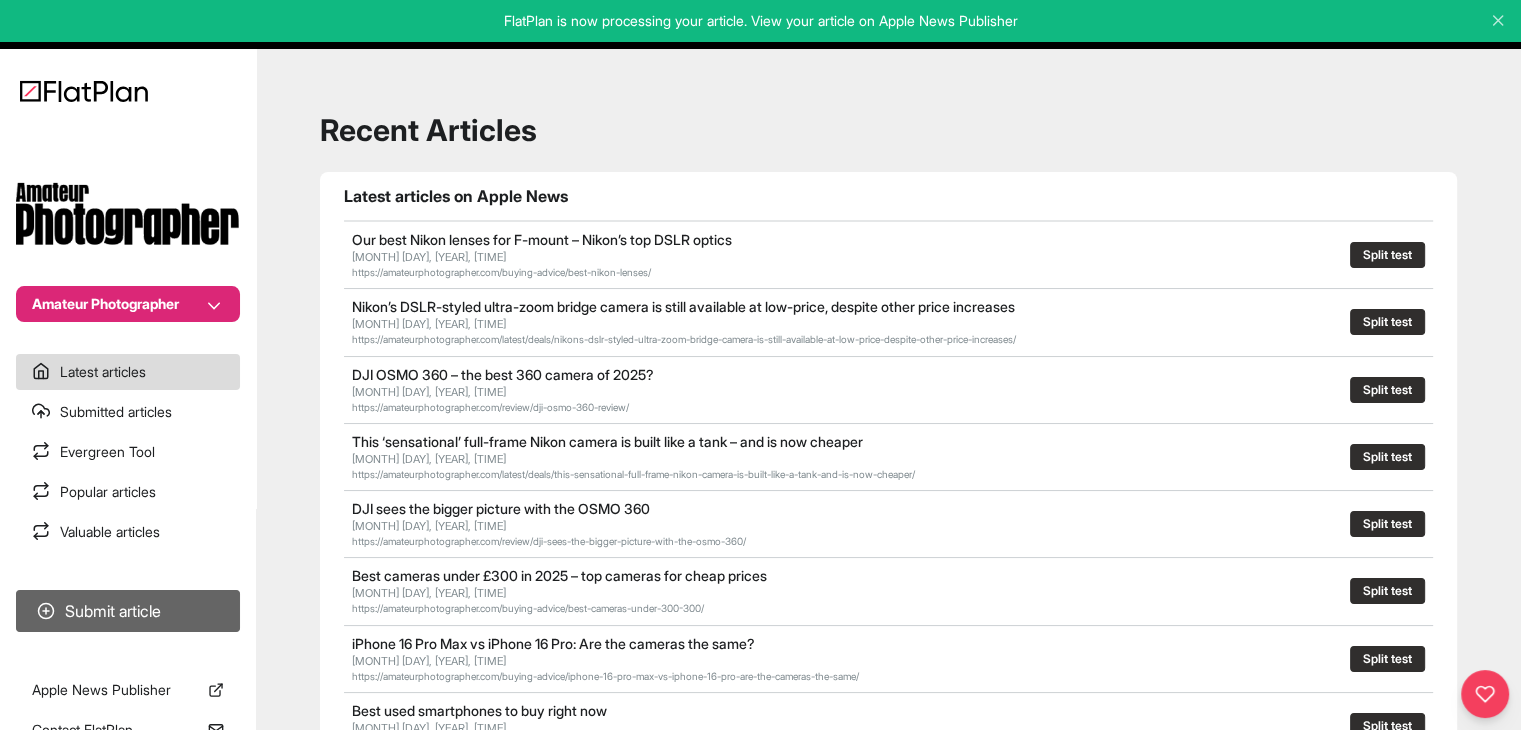 click on "Submit article" at bounding box center [128, 611] 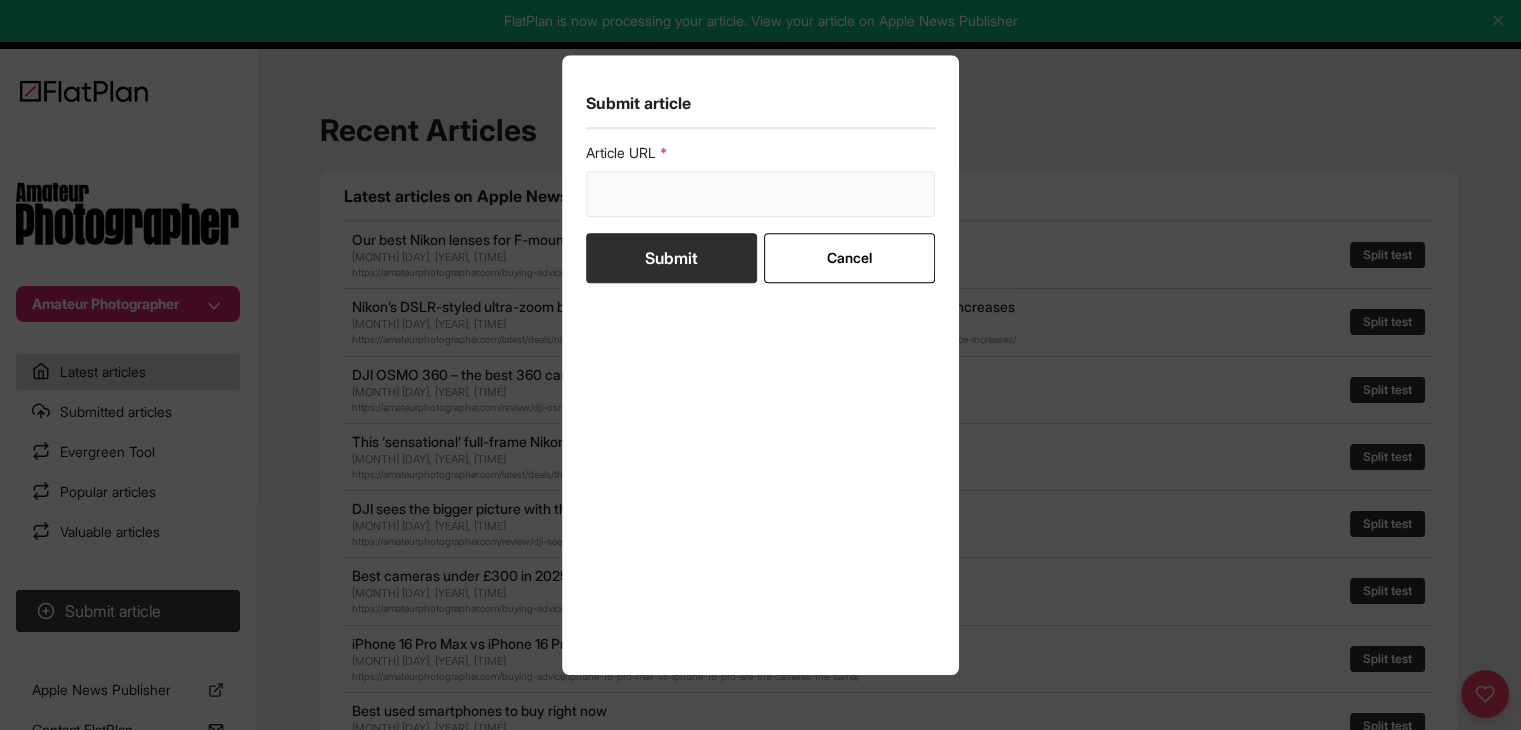 click at bounding box center [761, 194] 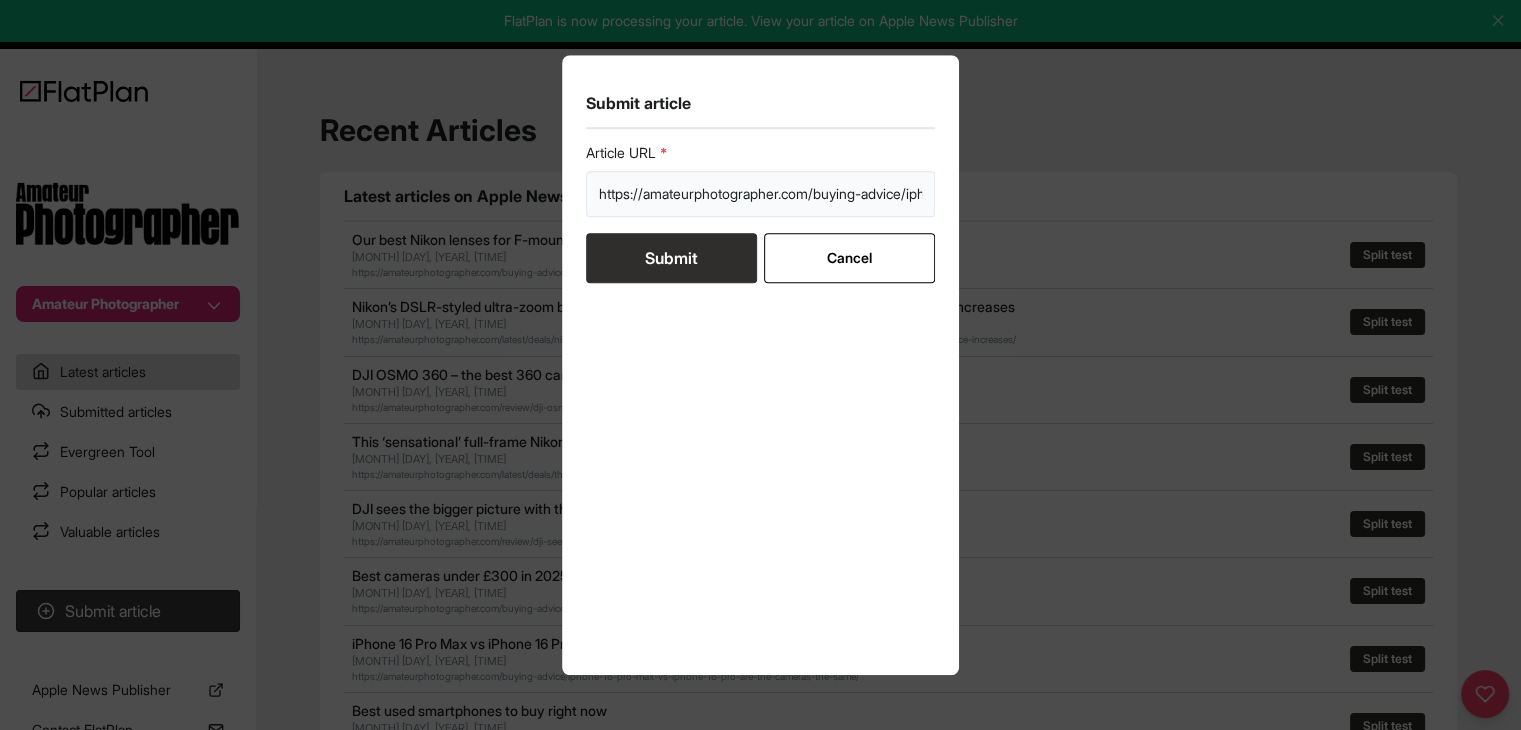 scroll, scrollTop: 0, scrollLeft: 356, axis: horizontal 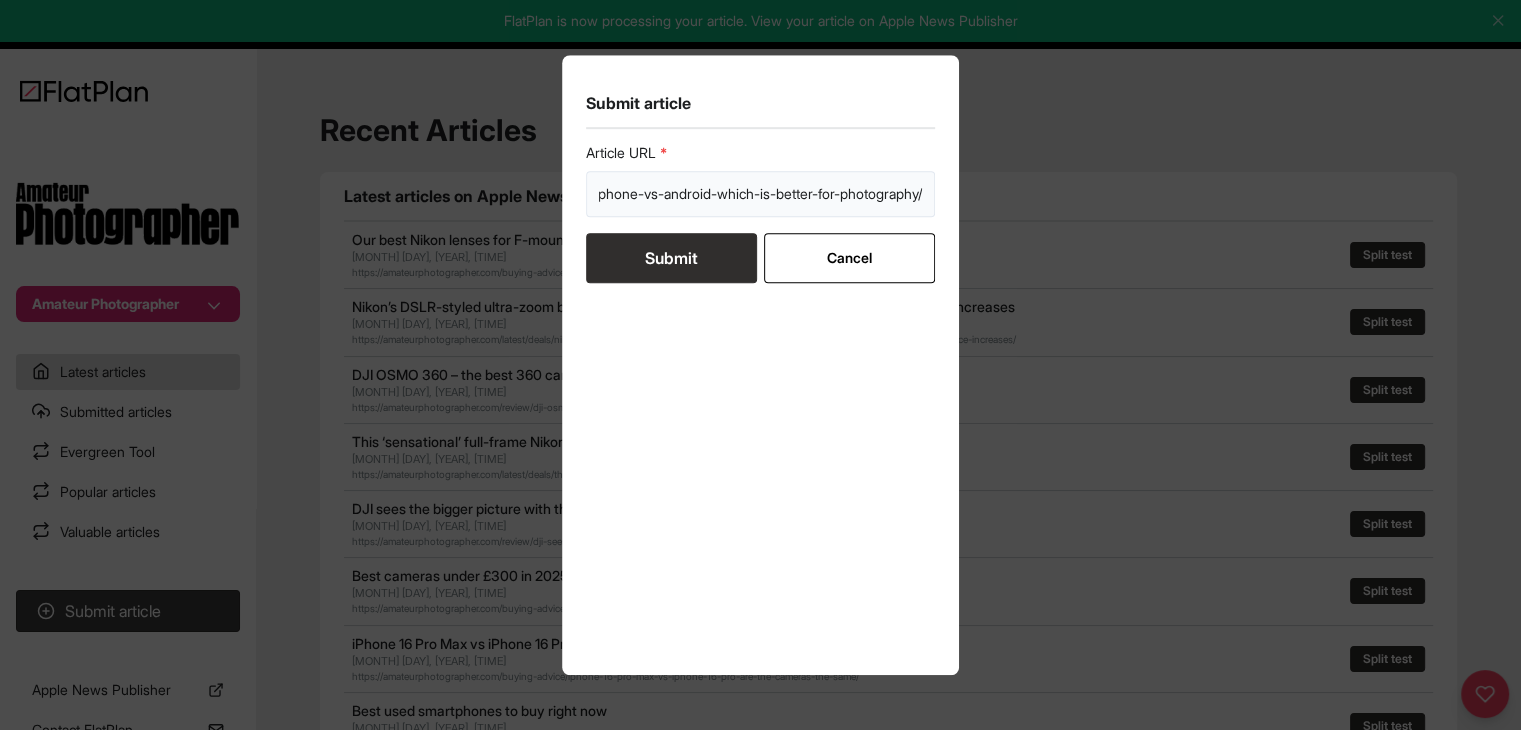 type on "https://amateurphotographer.com/buying-advice/iphone-vs-android-which-is-better-for-photography/" 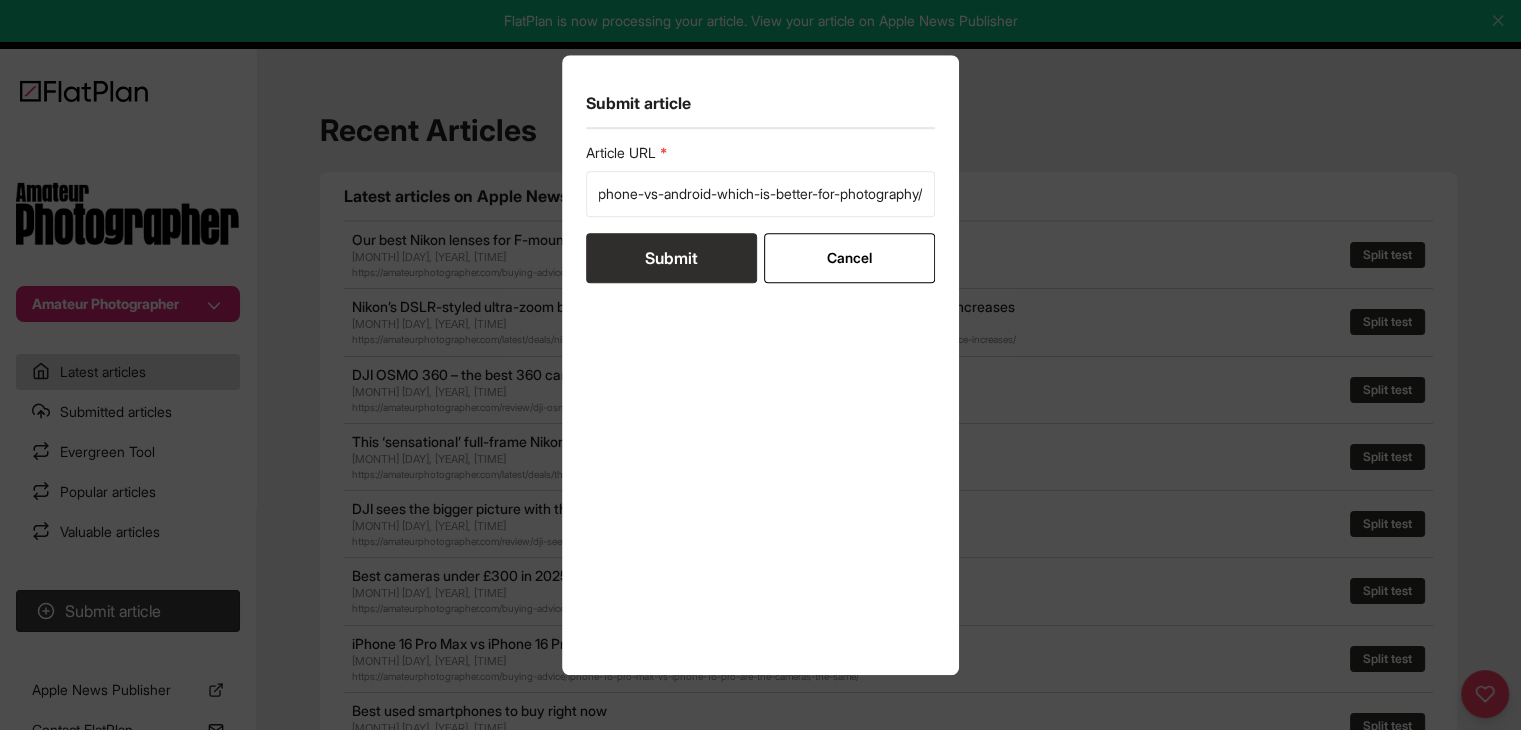 click on "Submit" at bounding box center (671, 258) 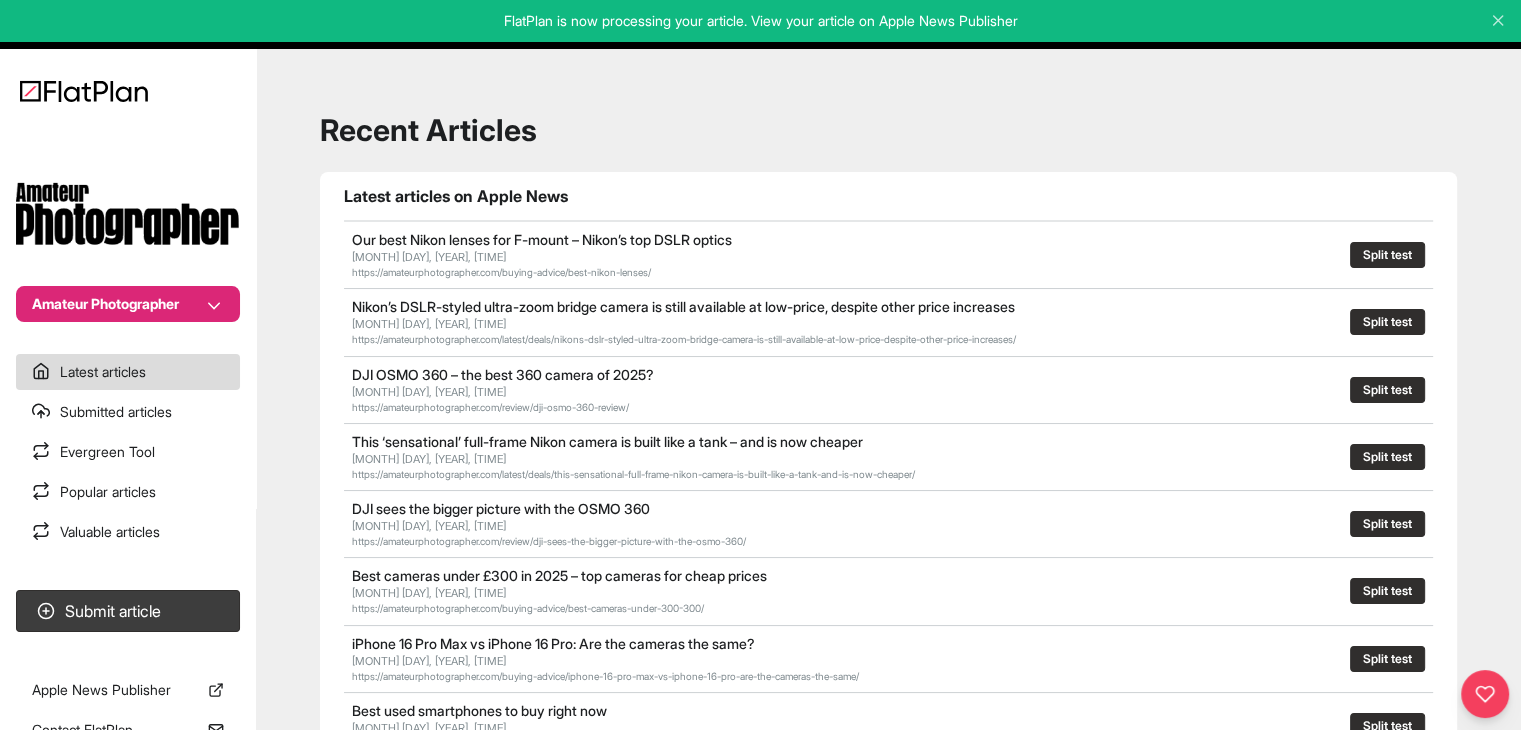 click on "Amateur Photographer" at bounding box center (128, 304) 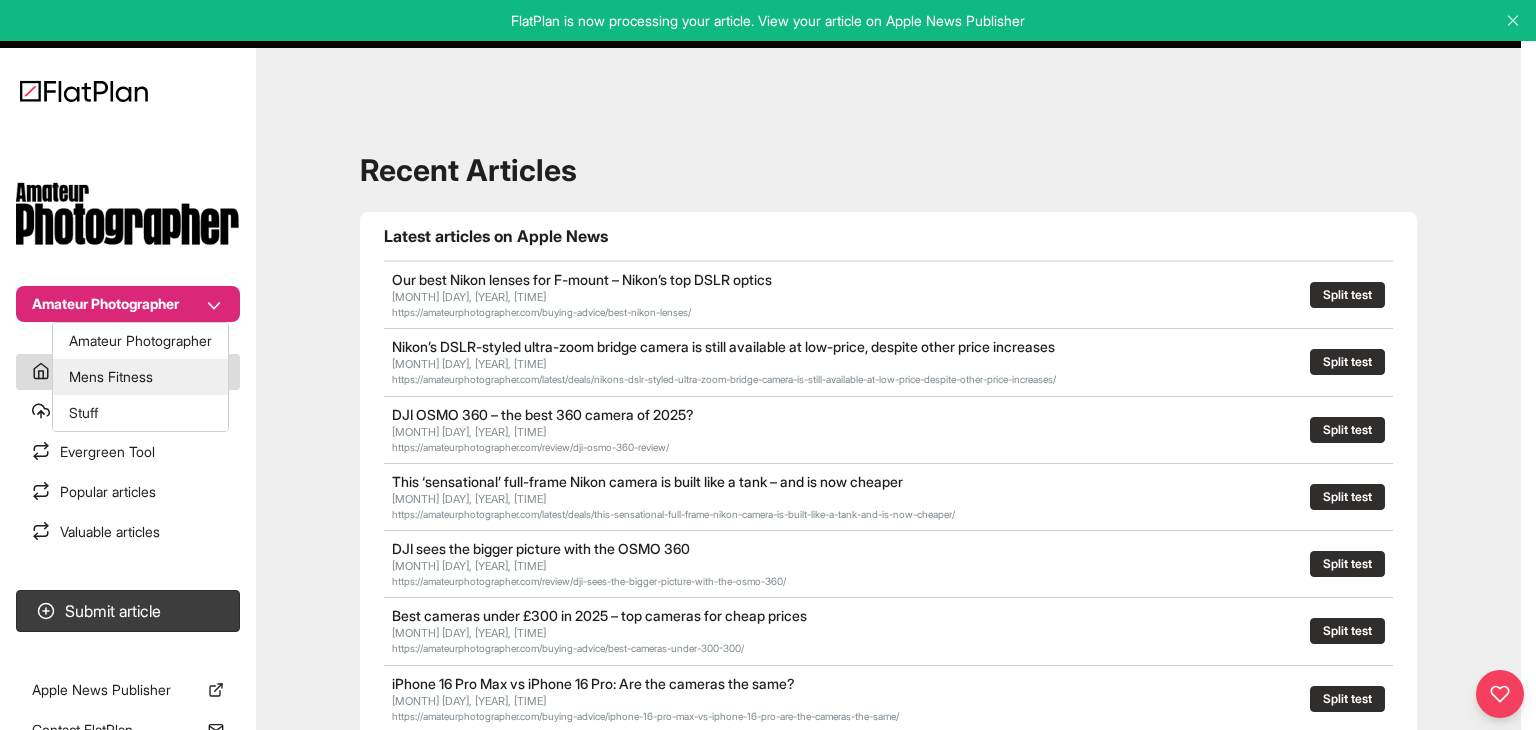 click on "Mens Fitness" at bounding box center (140, 377) 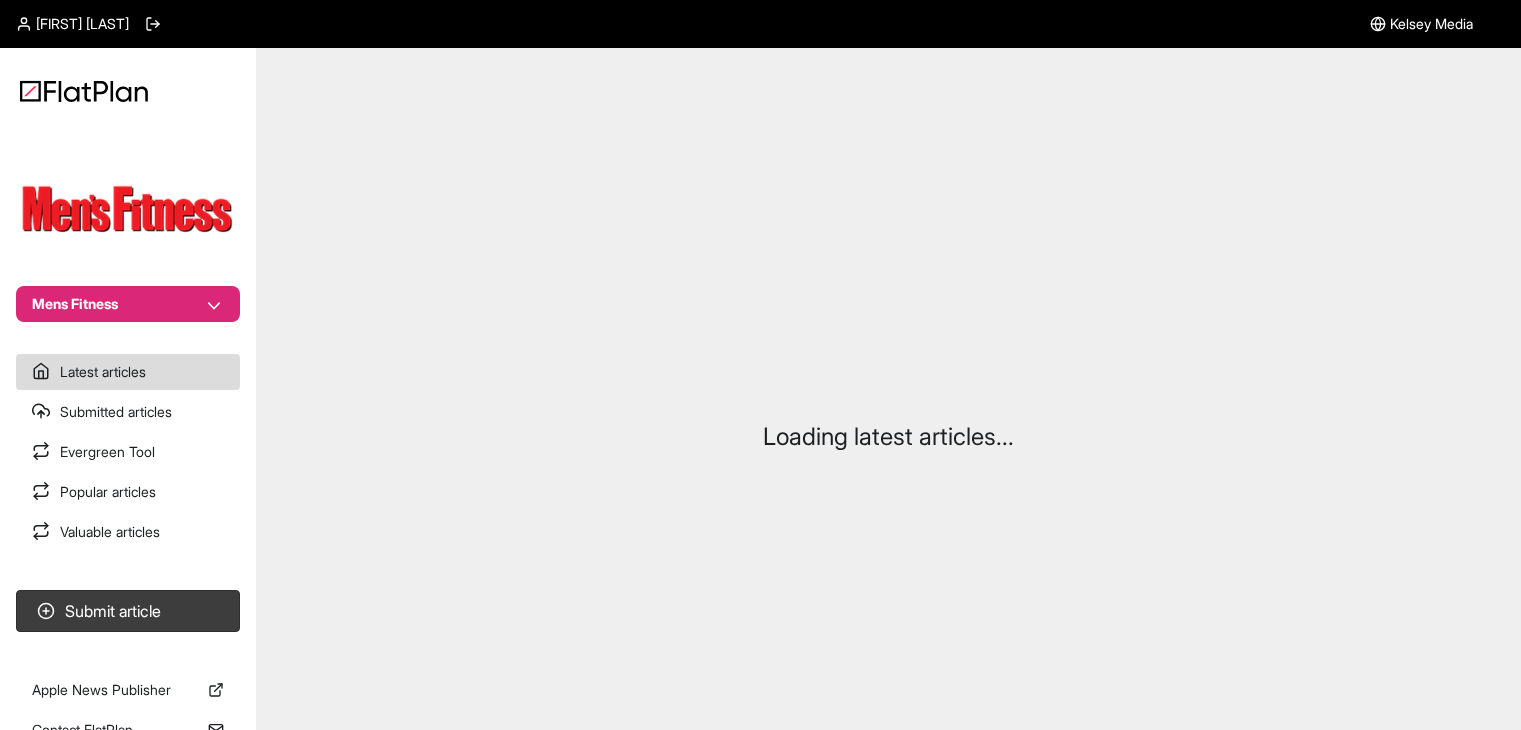 scroll, scrollTop: 0, scrollLeft: 0, axis: both 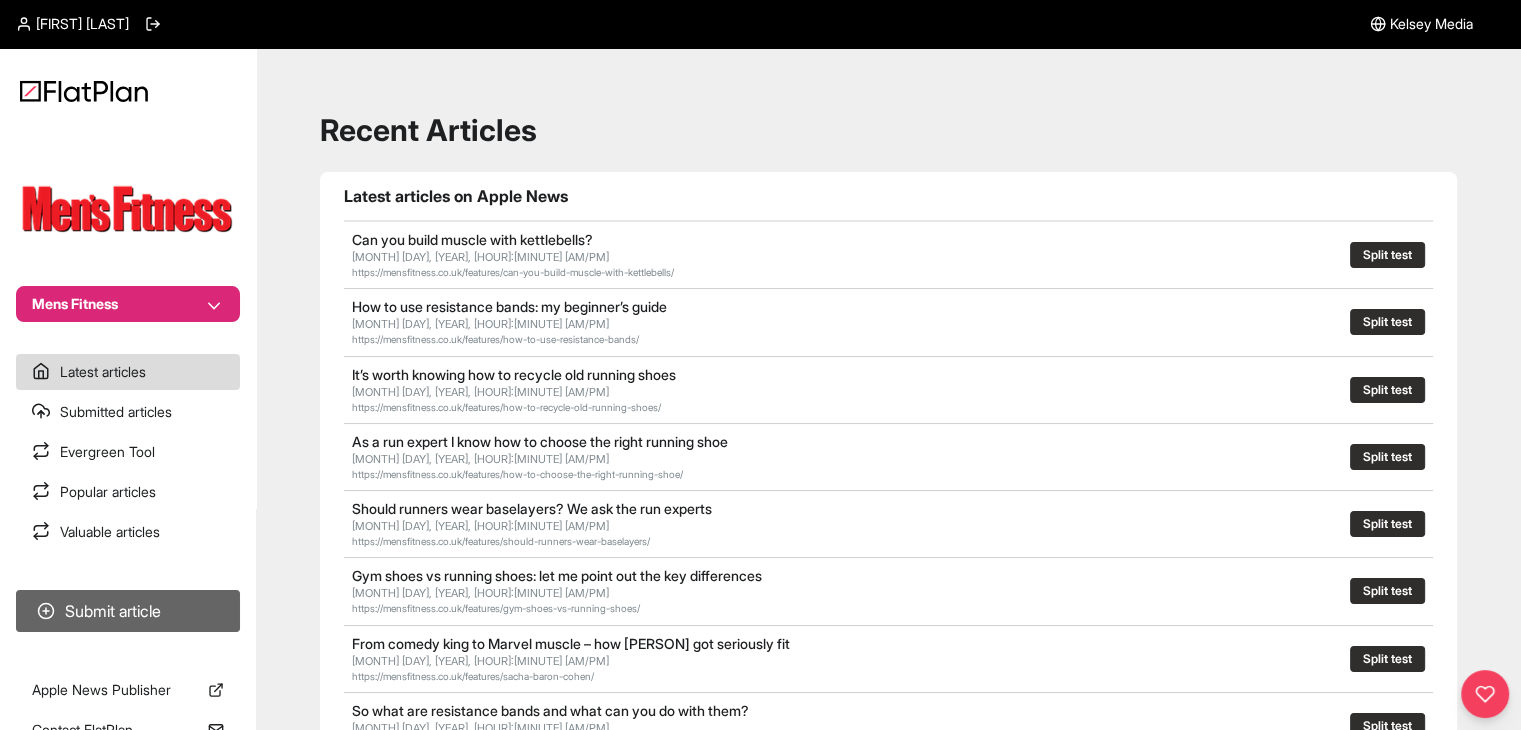 click on "Submit article" at bounding box center [128, 611] 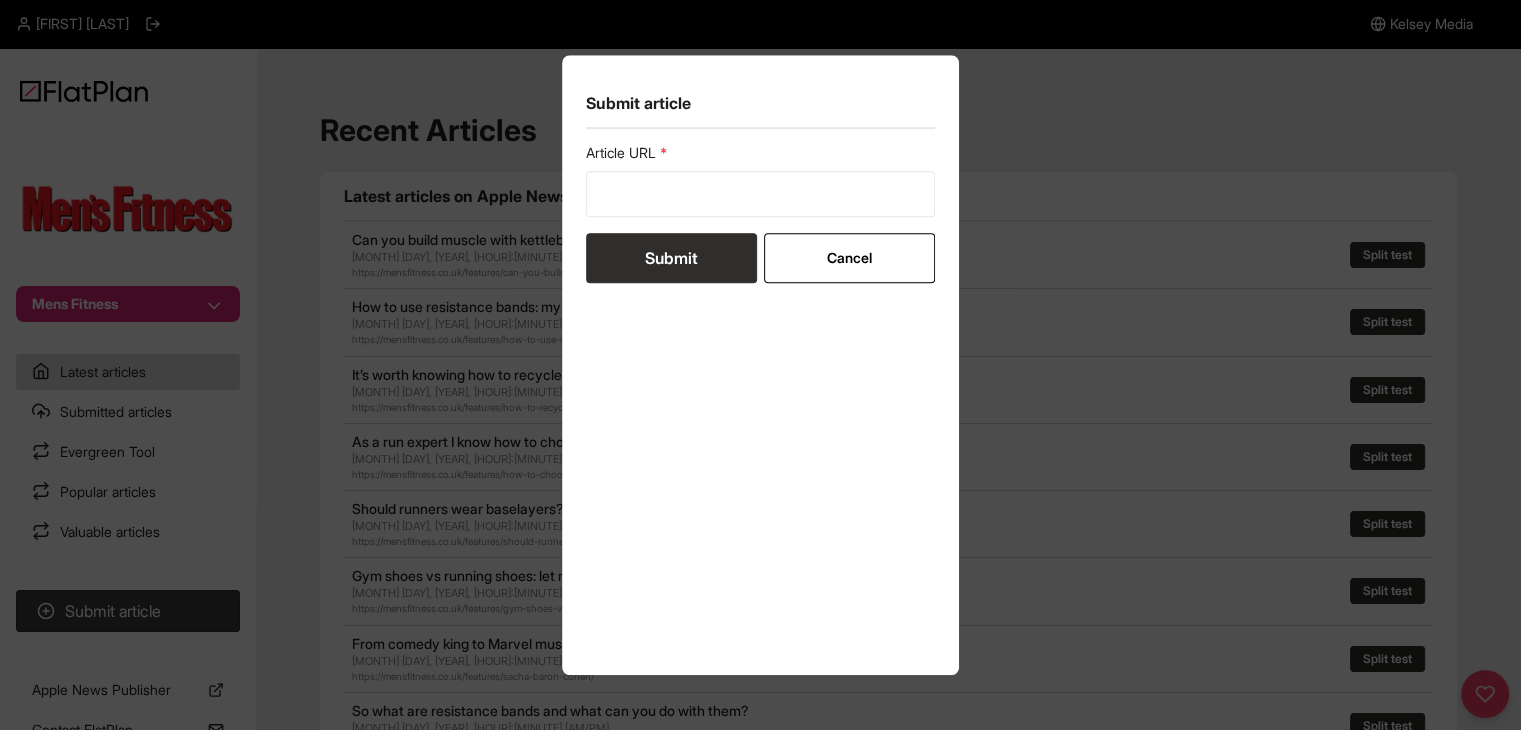 click on "Article URL Submit Cancel" at bounding box center (761, 213) 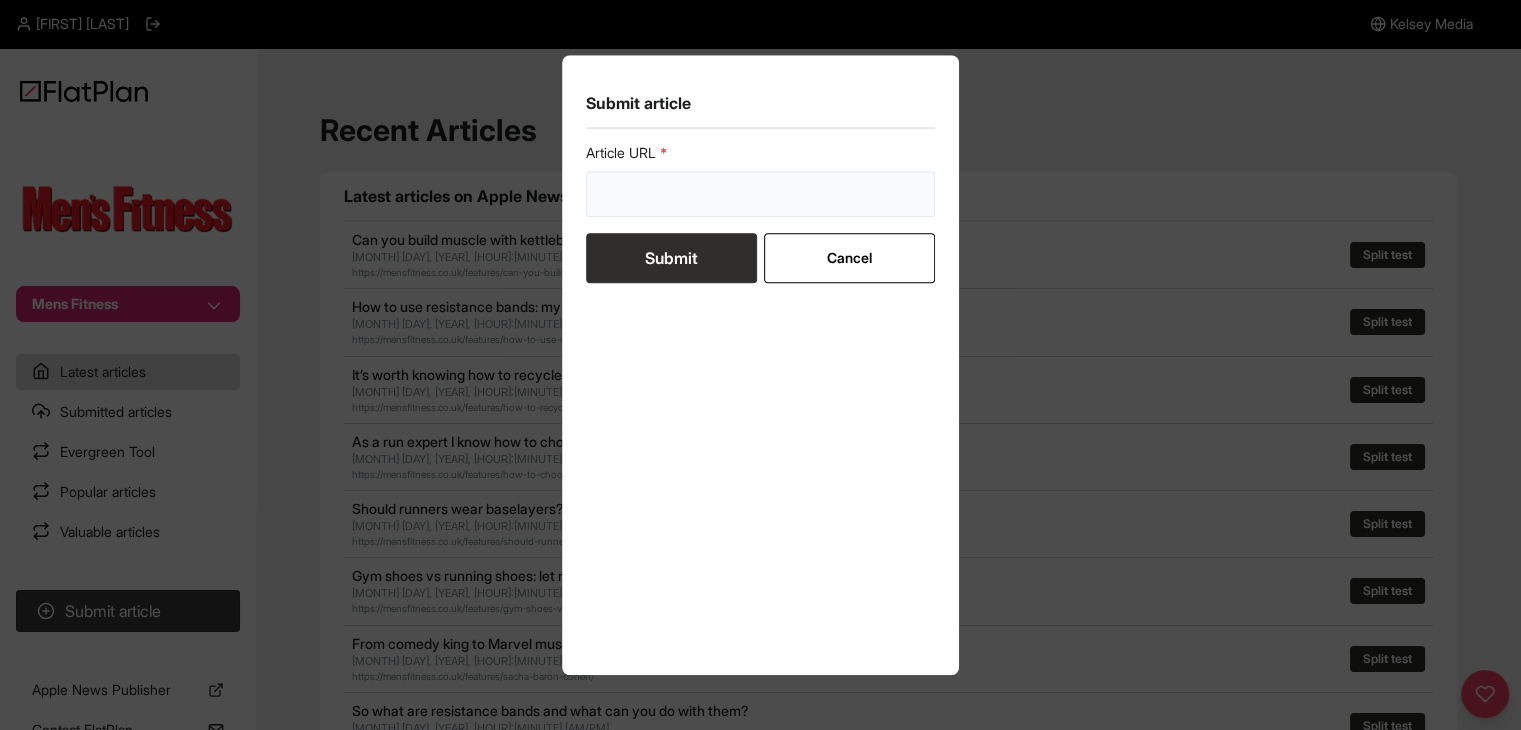 click at bounding box center (761, 194) 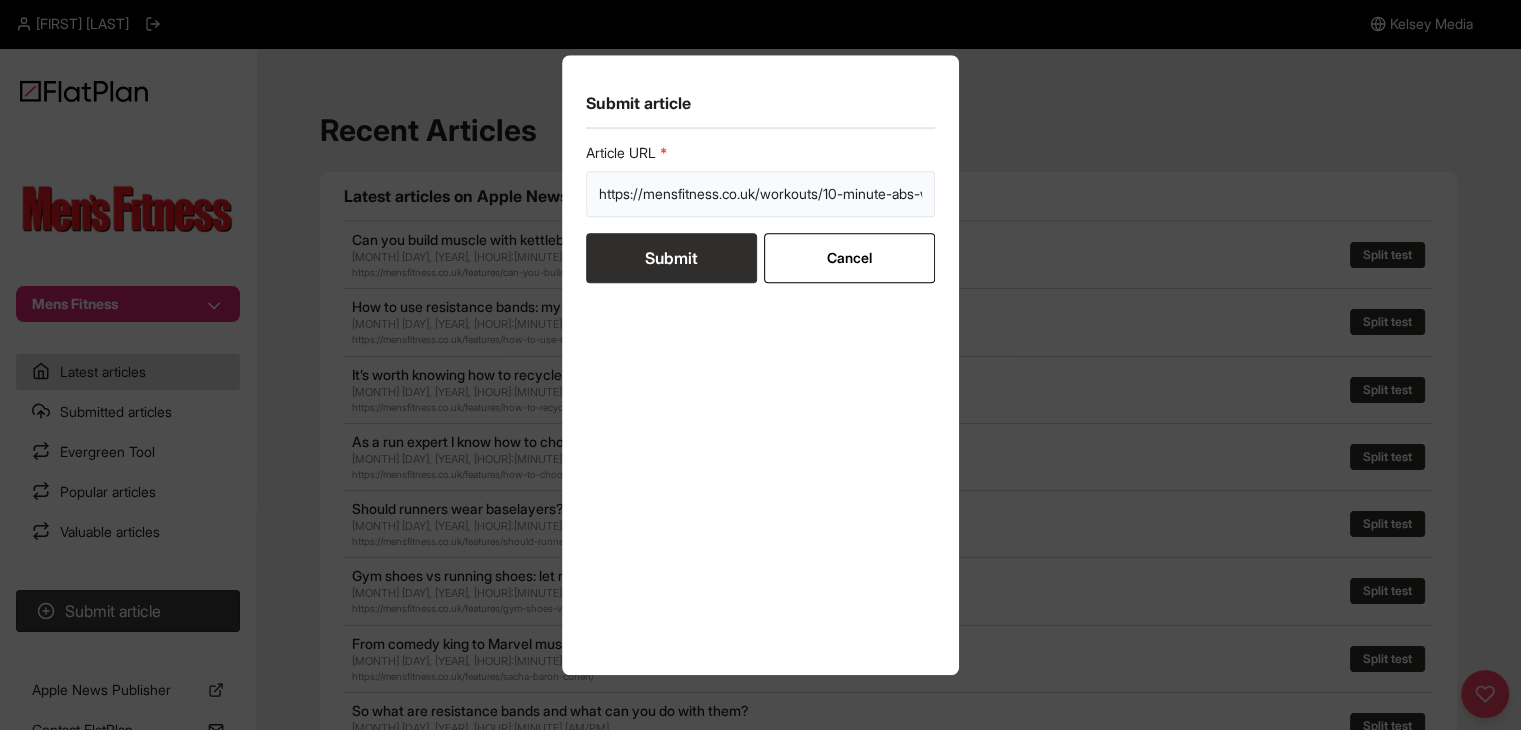 scroll, scrollTop: 0, scrollLeft: 267, axis: horizontal 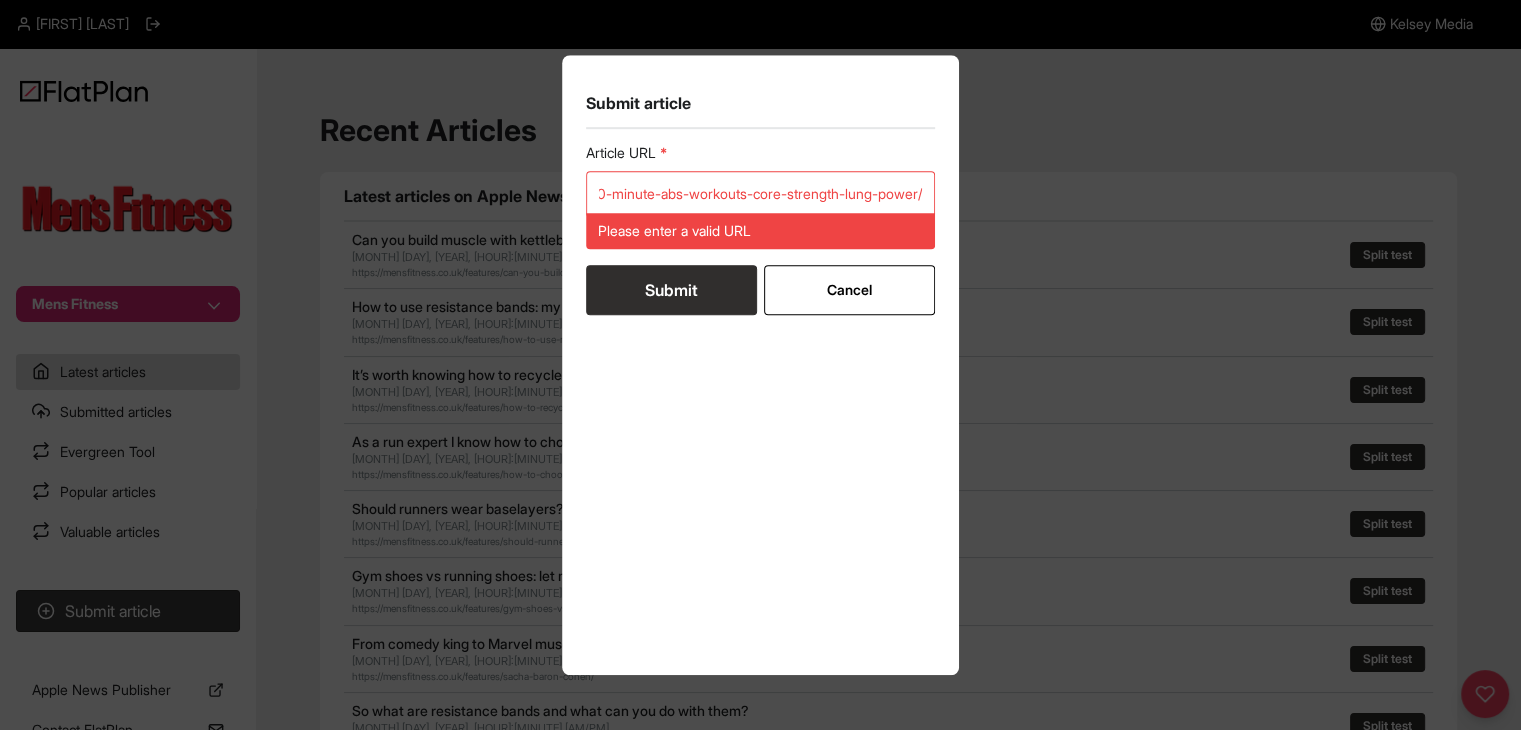 click on "Article URL https://mensfitness.co.uk/workouts/10-minute-abs-workouts-core-strength-lung-power/ Please enter a valid URL Submit Cancel" at bounding box center (761, 229) 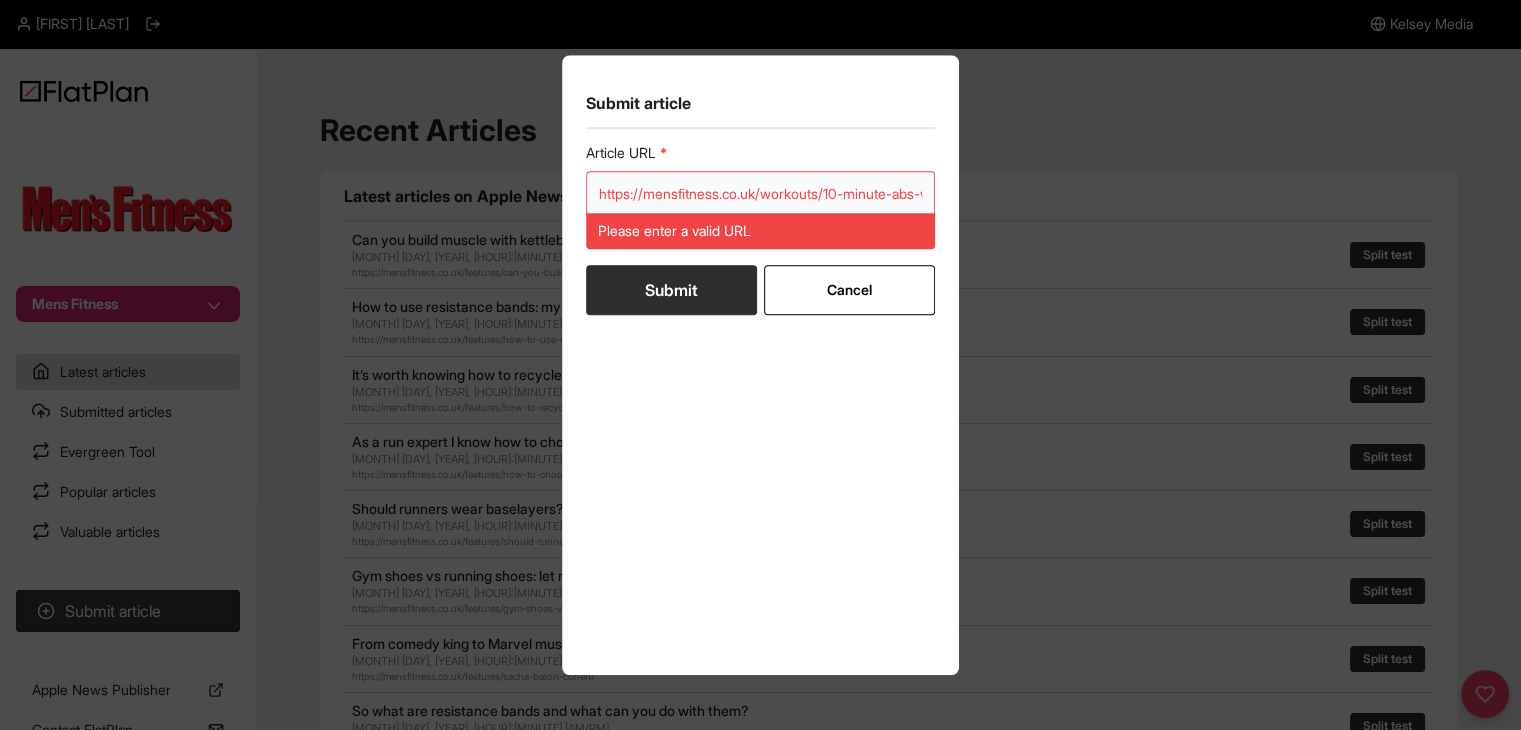 click on "https://mensfitness.co.uk/workouts/10-minute-abs-workouts-core-strength-lung-power/" at bounding box center [761, 194] 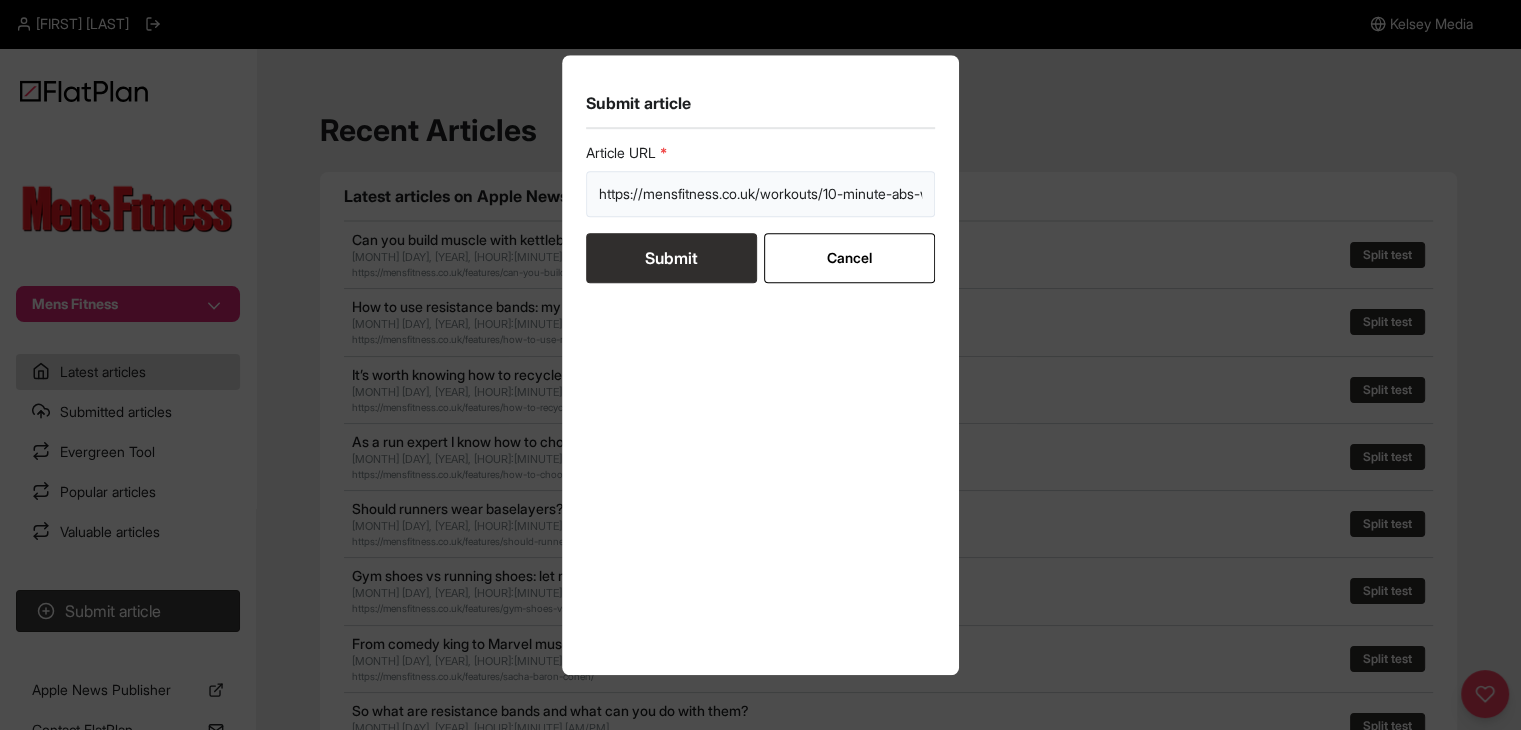 scroll, scrollTop: 0, scrollLeft: 263, axis: horizontal 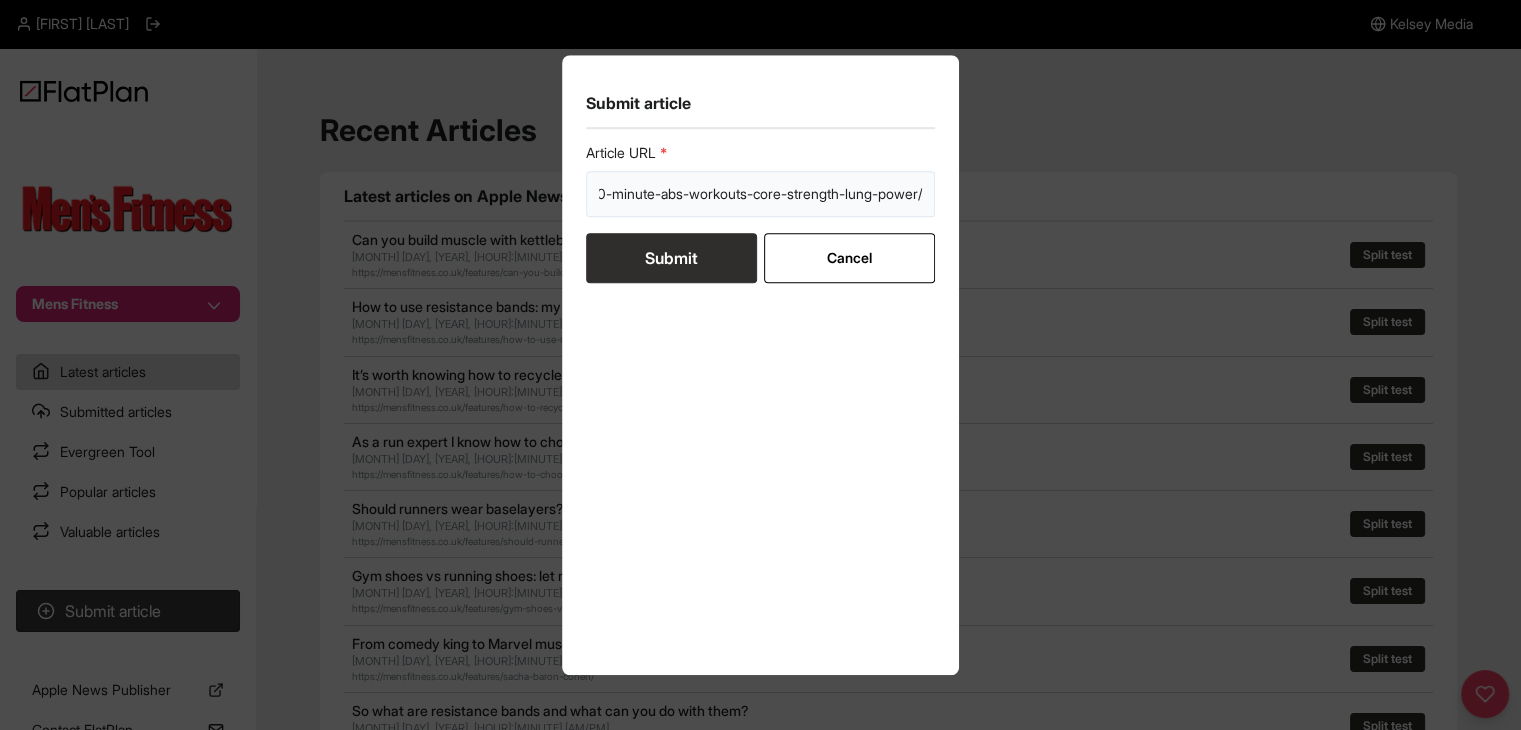 type on "https://mensfitness.co.uk/workouts/10-minute-abs-workouts-core-strength-lung-power/" 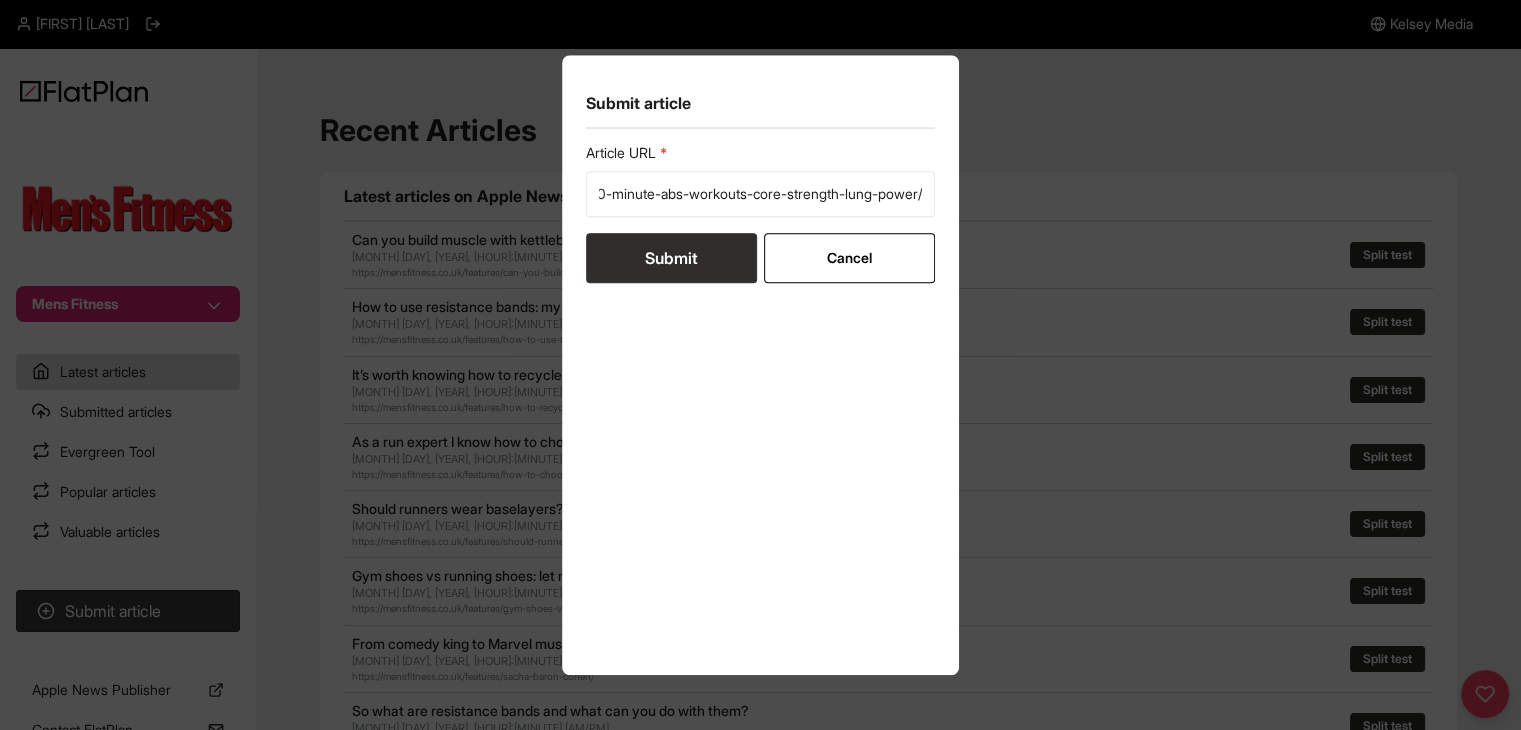 click on "Submit" at bounding box center [671, 258] 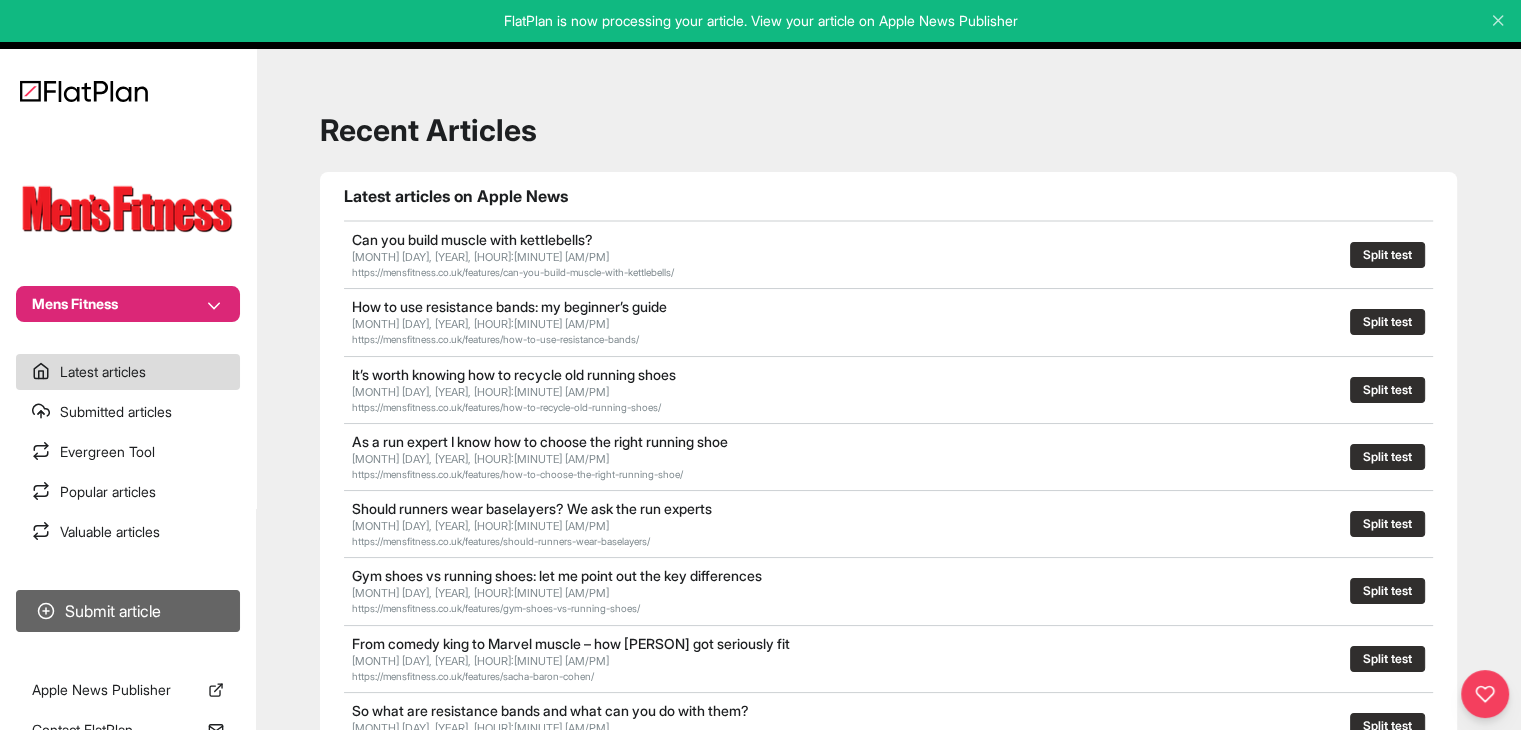 click on "Submit article" at bounding box center [128, 611] 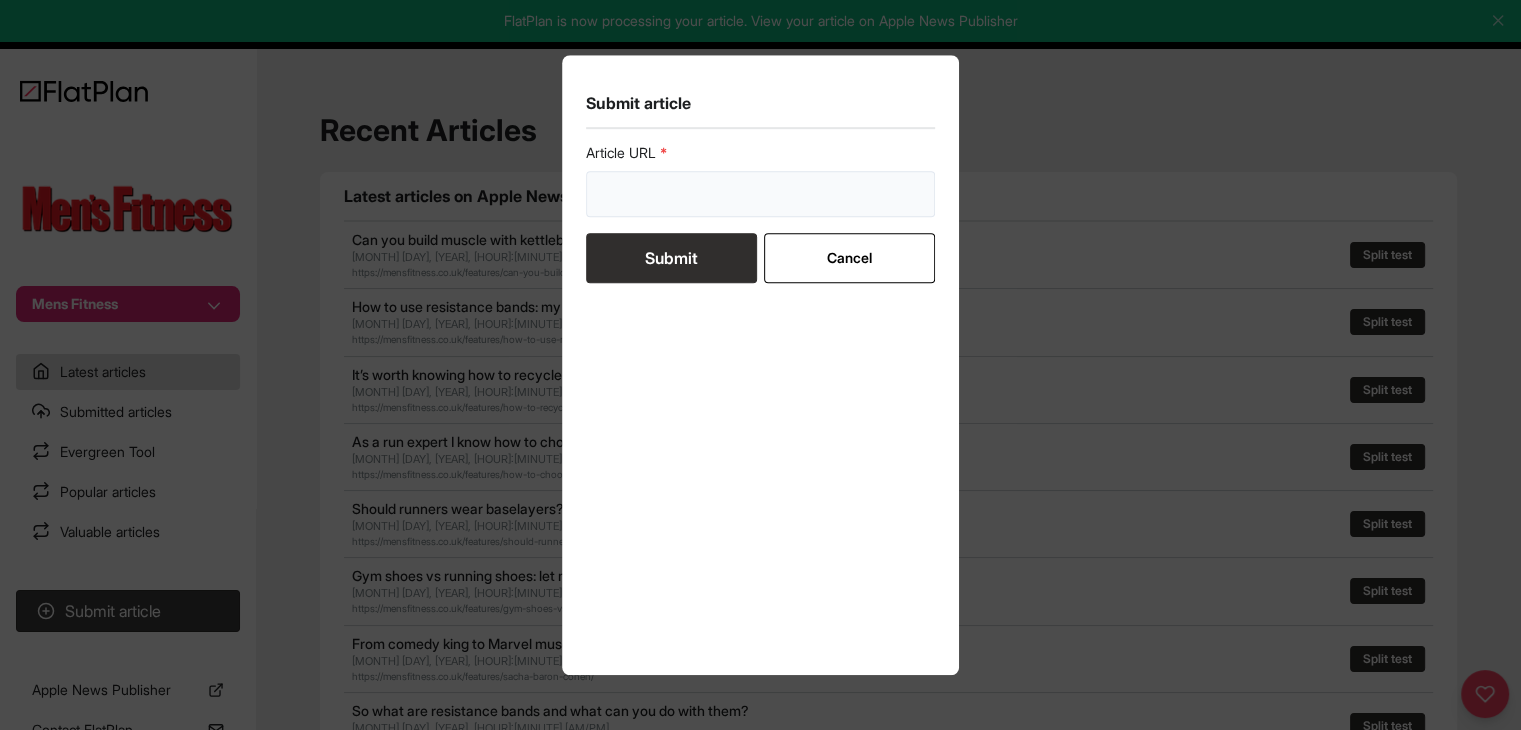 click at bounding box center (761, 194) 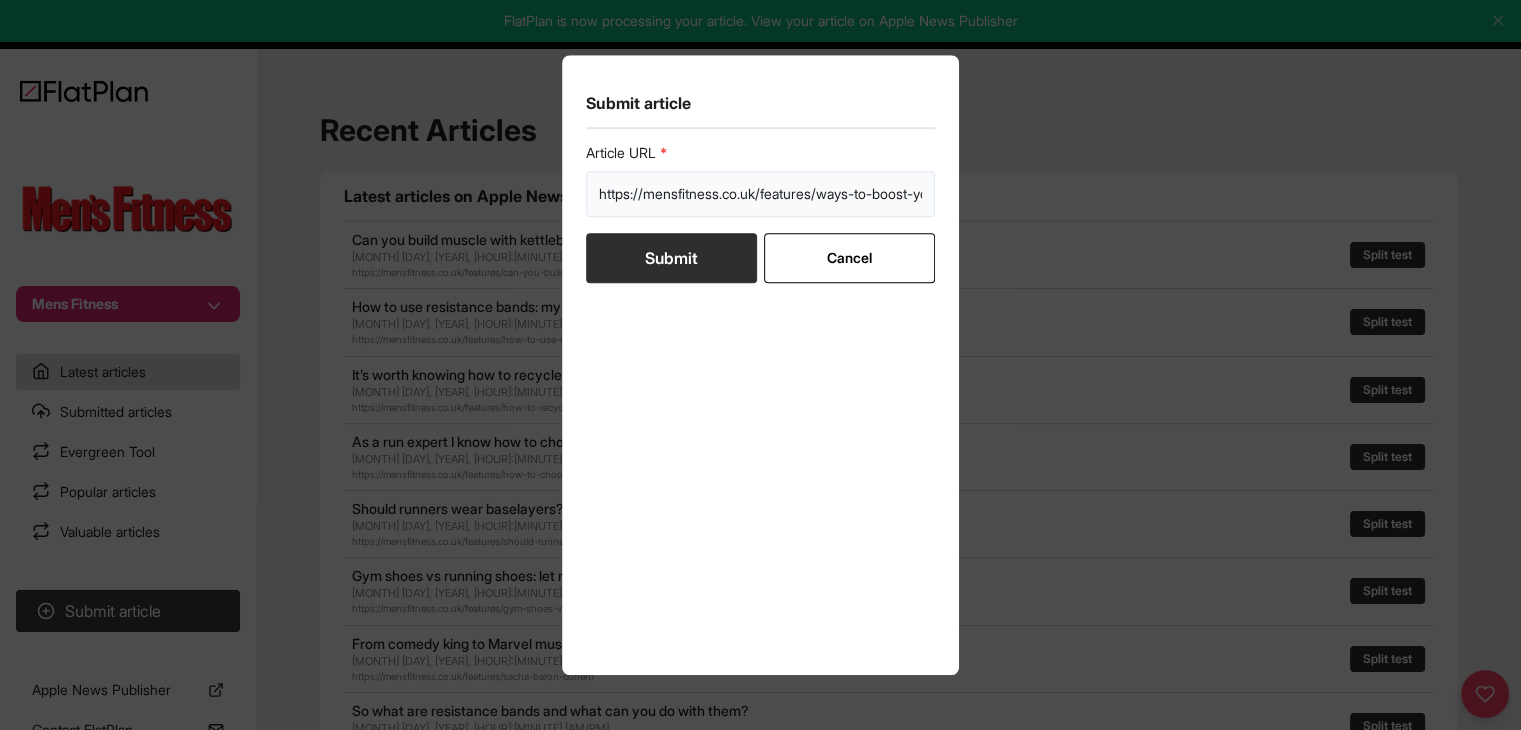 scroll, scrollTop: 0, scrollLeft: 112, axis: horizontal 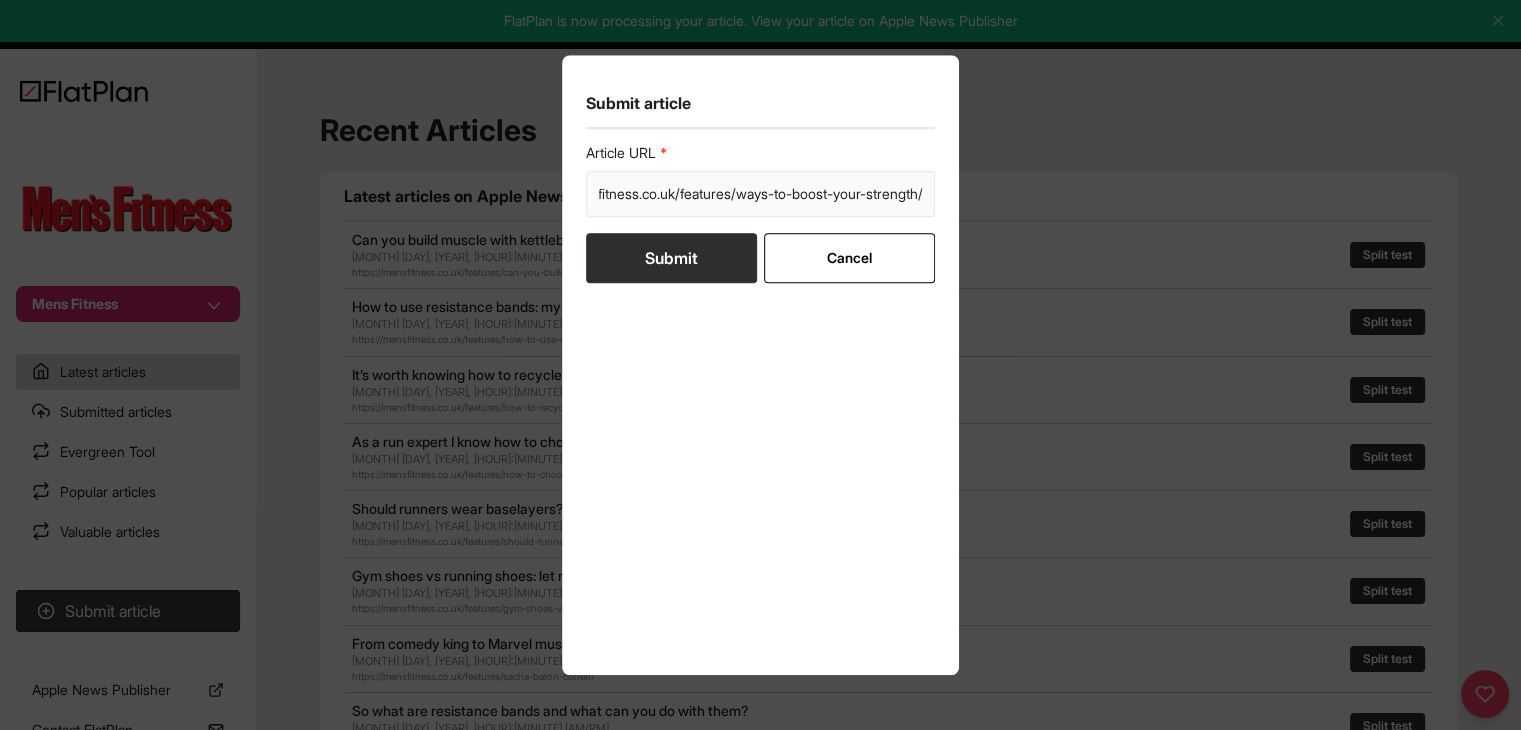 type on "https://mensfitness.co.uk/features/ways-to-boost-your-strength/" 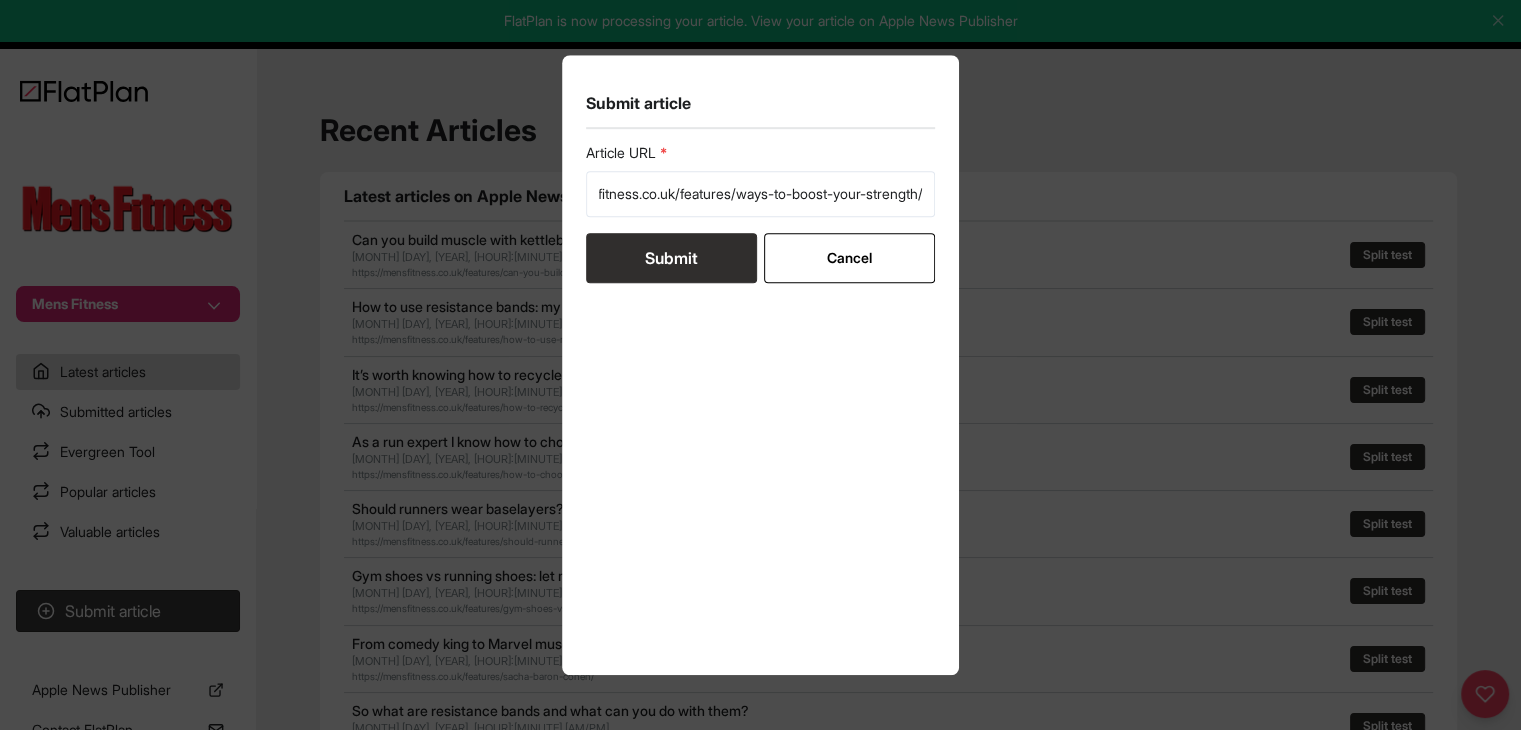 click on "Article URL https://mensfitness.co.uk/features/ways-to-boost-your-strength/ Submit Cancel" at bounding box center (761, 213) 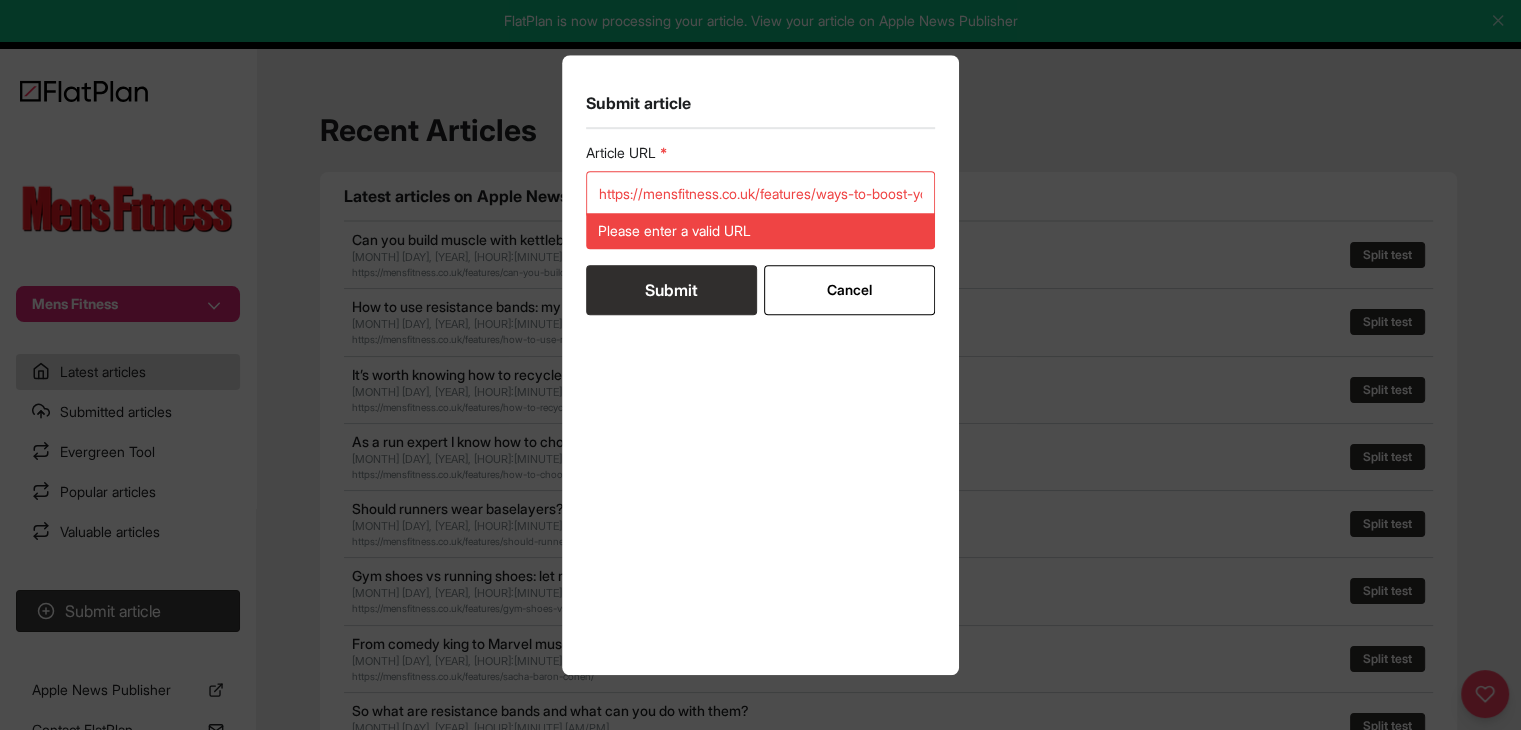 click on "Cancel" at bounding box center (849, 290) 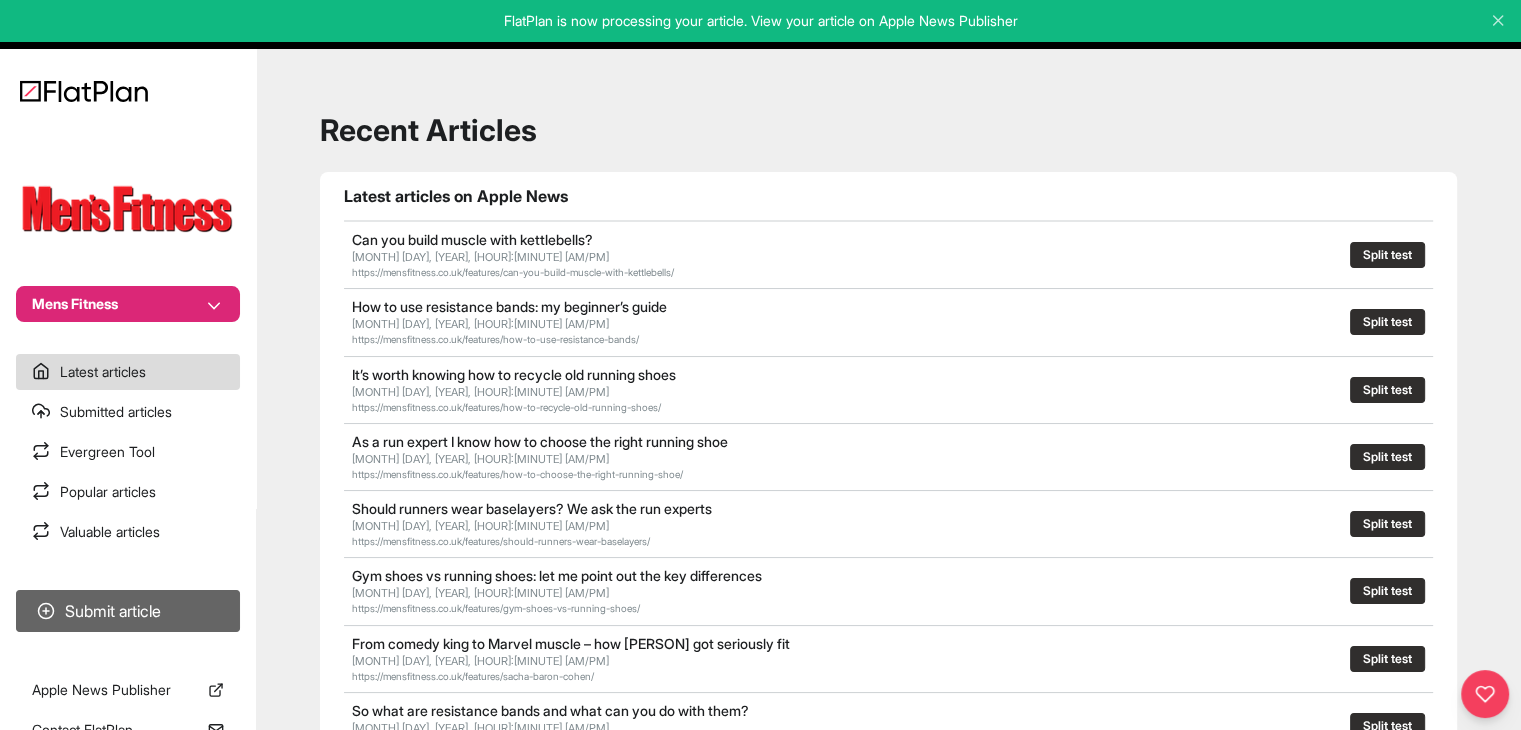 click on "Submit article" at bounding box center (128, 611) 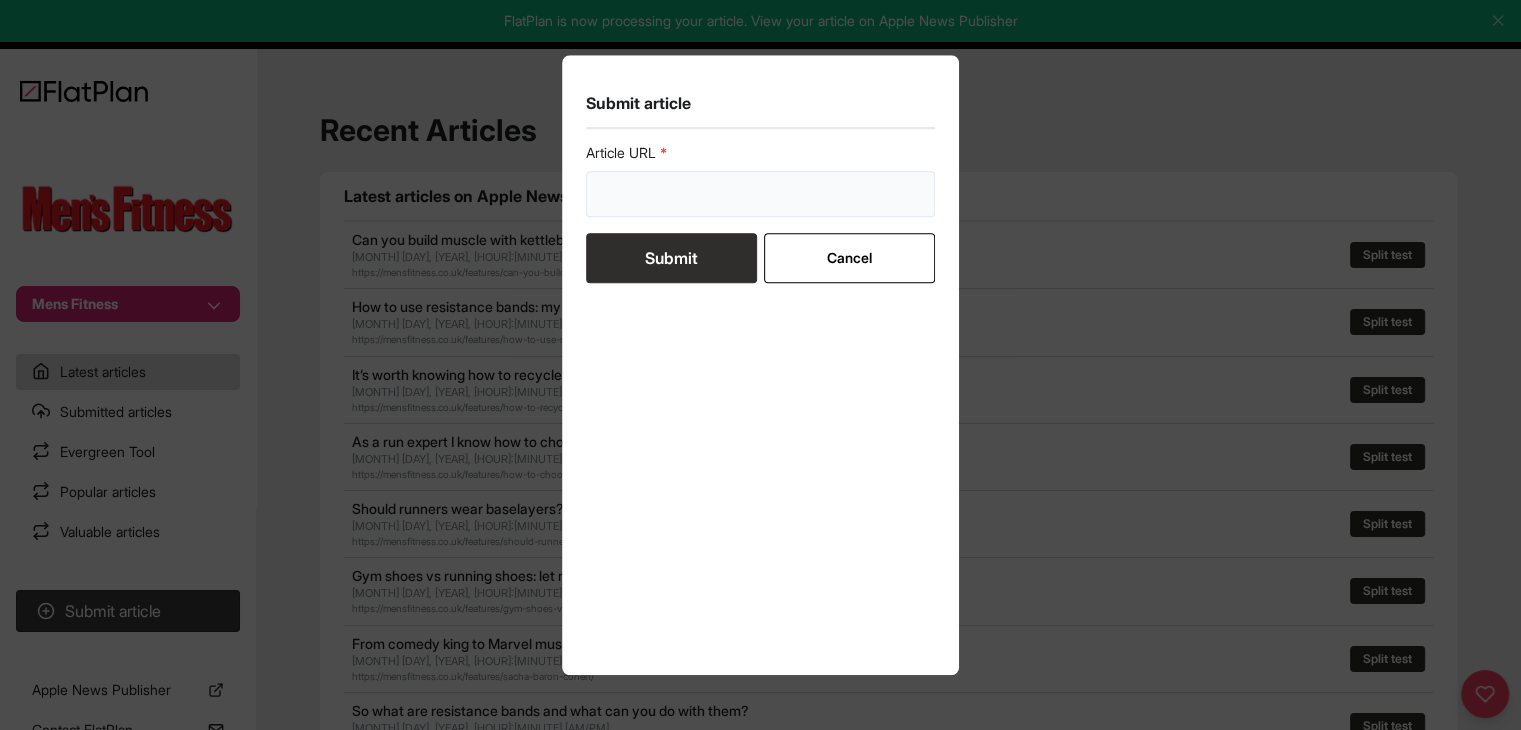 drag, startPoint x: 770, startPoint y: 177, endPoint x: 754, endPoint y: 195, distance: 24.083189 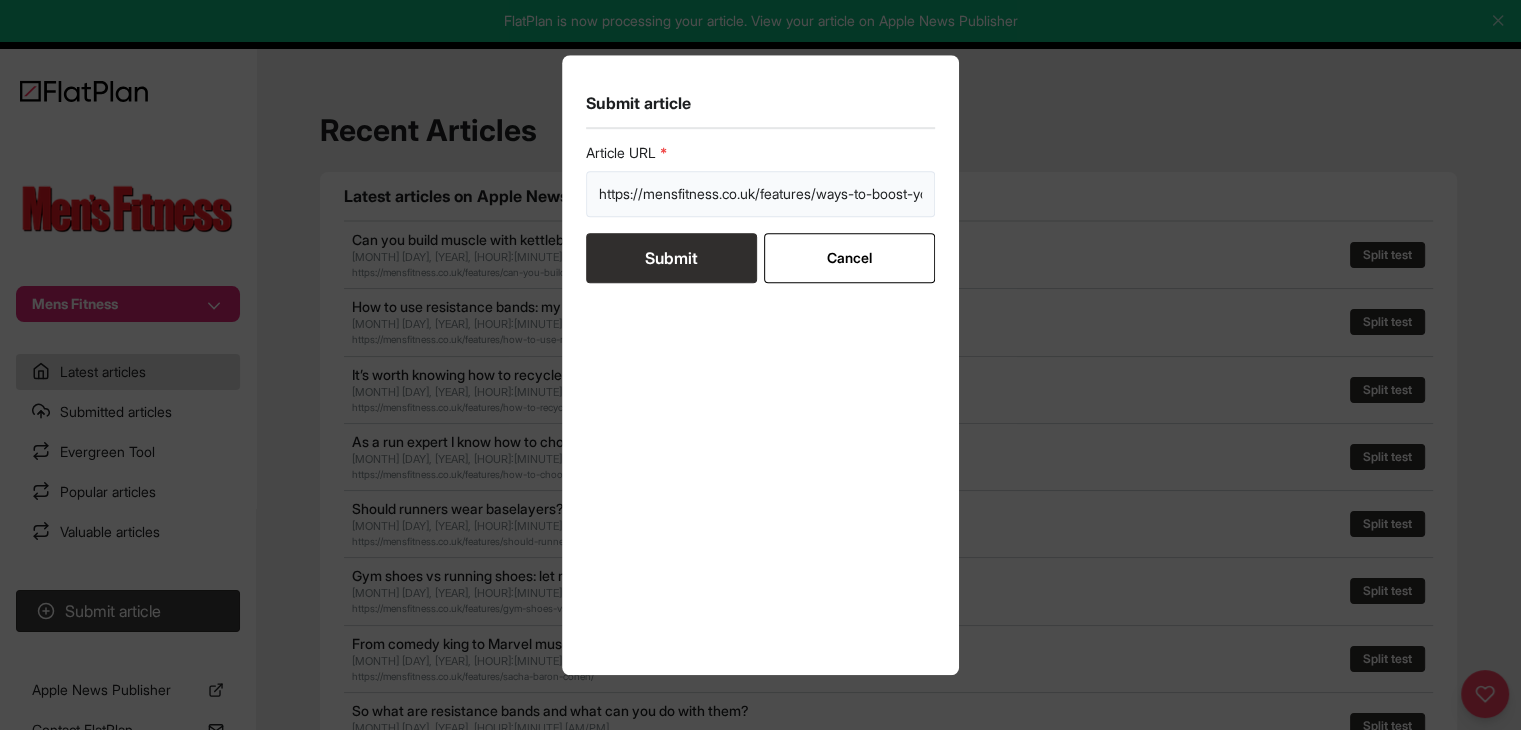 scroll, scrollTop: 0, scrollLeft: 108, axis: horizontal 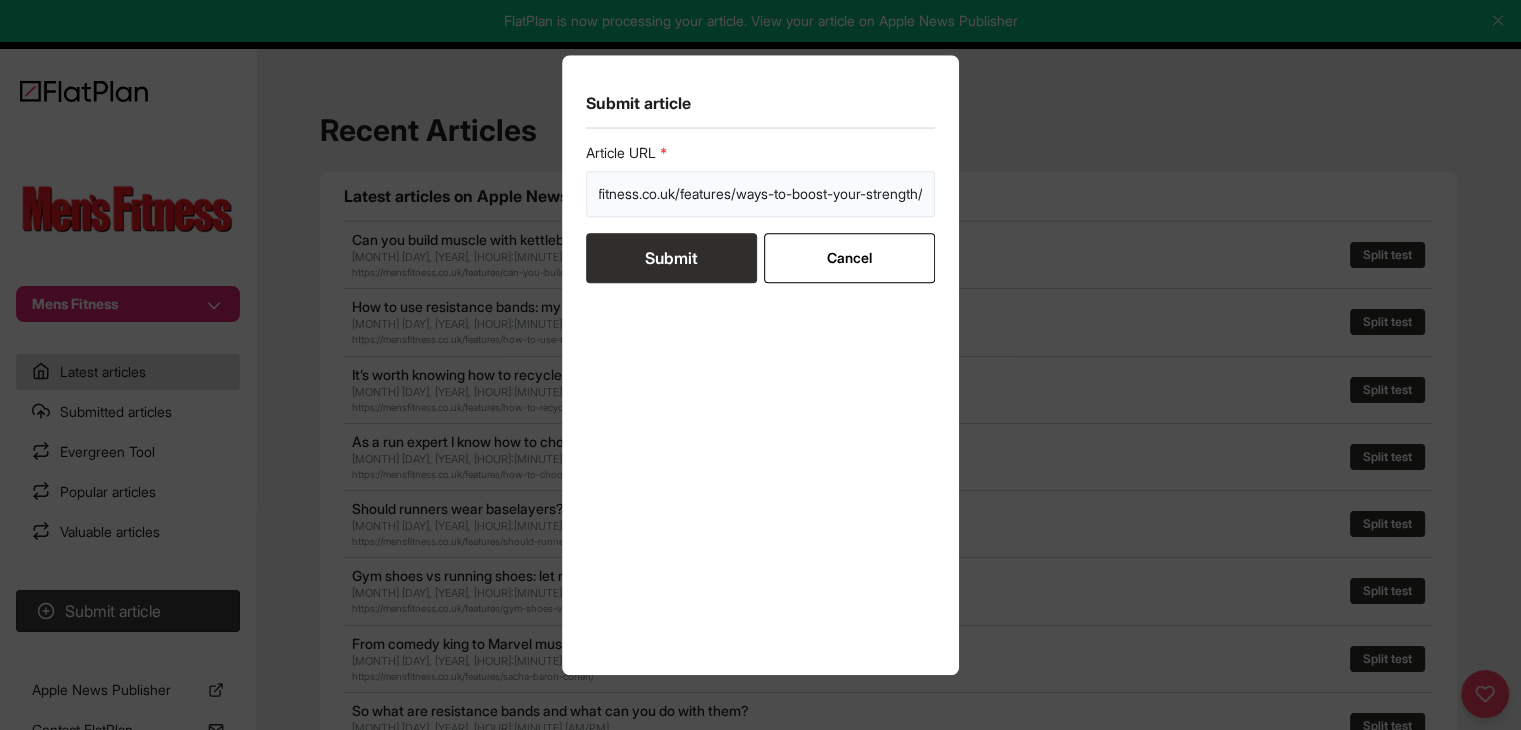type on "https://mensfitness.co.uk/features/ways-to-boost-your-strength/" 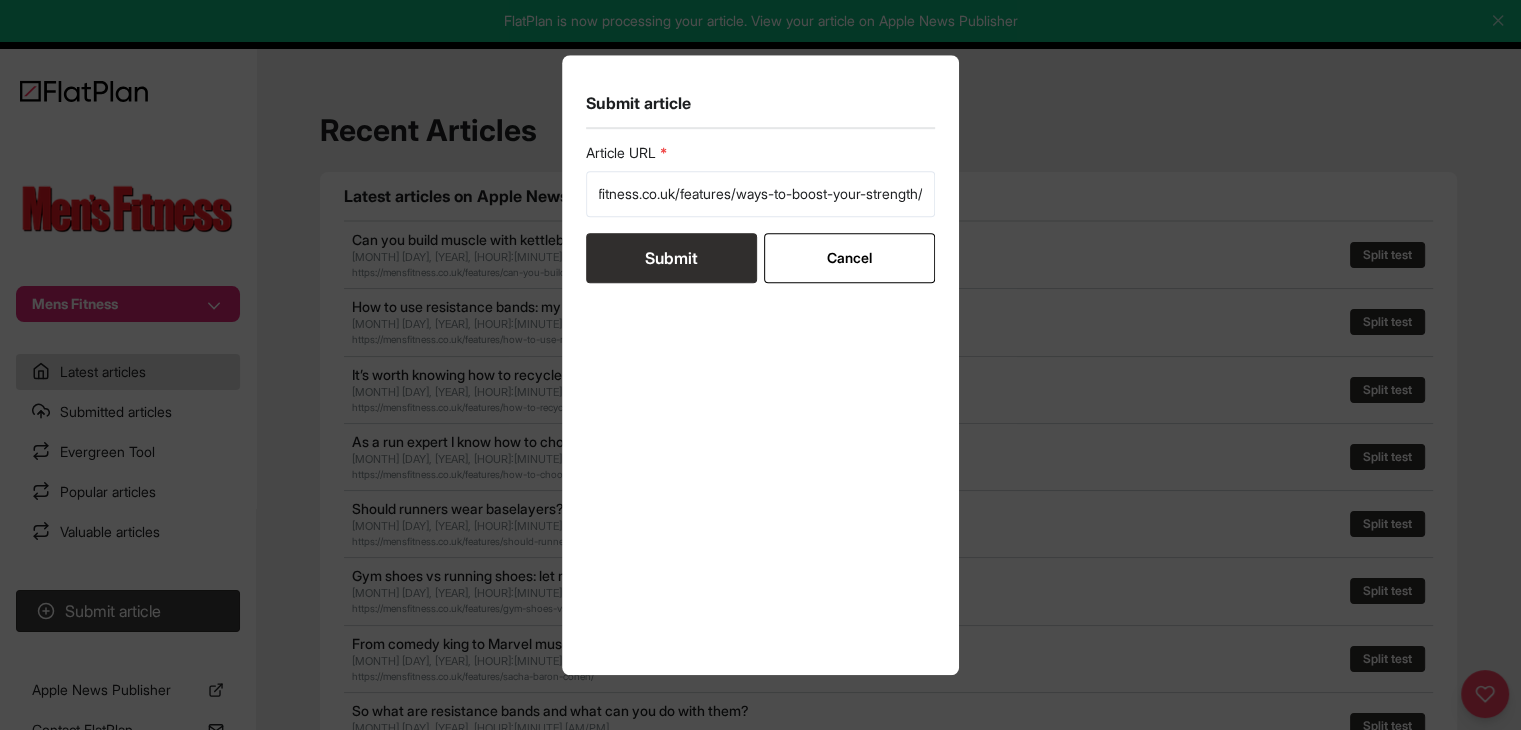 click on "Submit" at bounding box center [671, 258] 